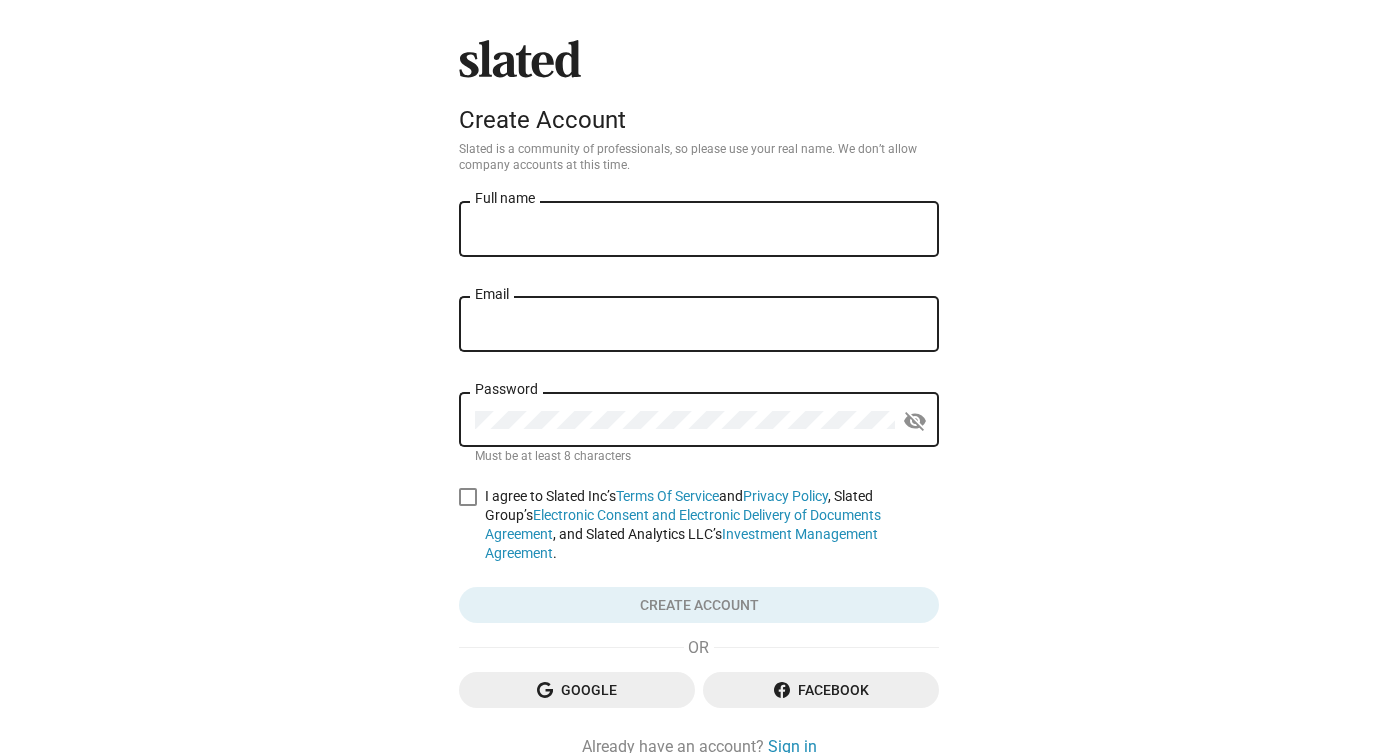 scroll, scrollTop: 0, scrollLeft: 0, axis: both 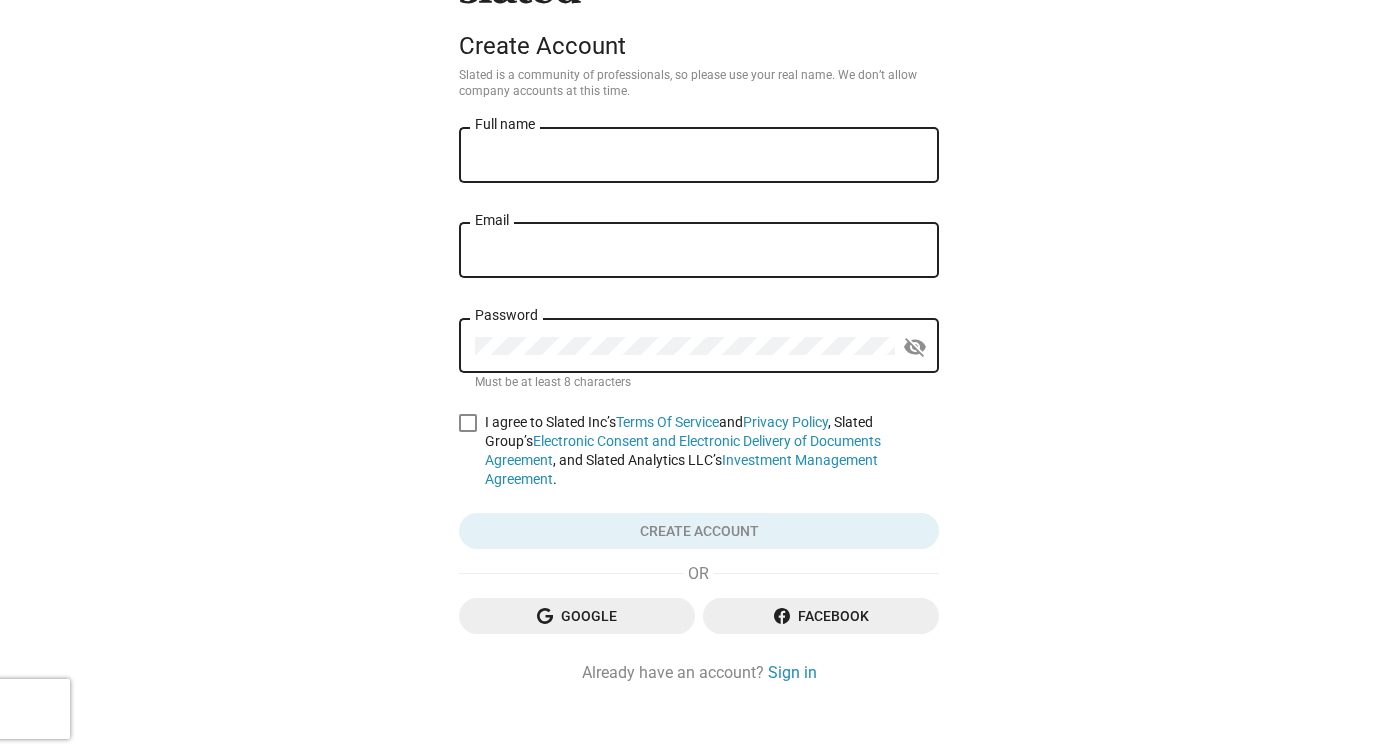 click on "Full name" at bounding box center (699, 153) 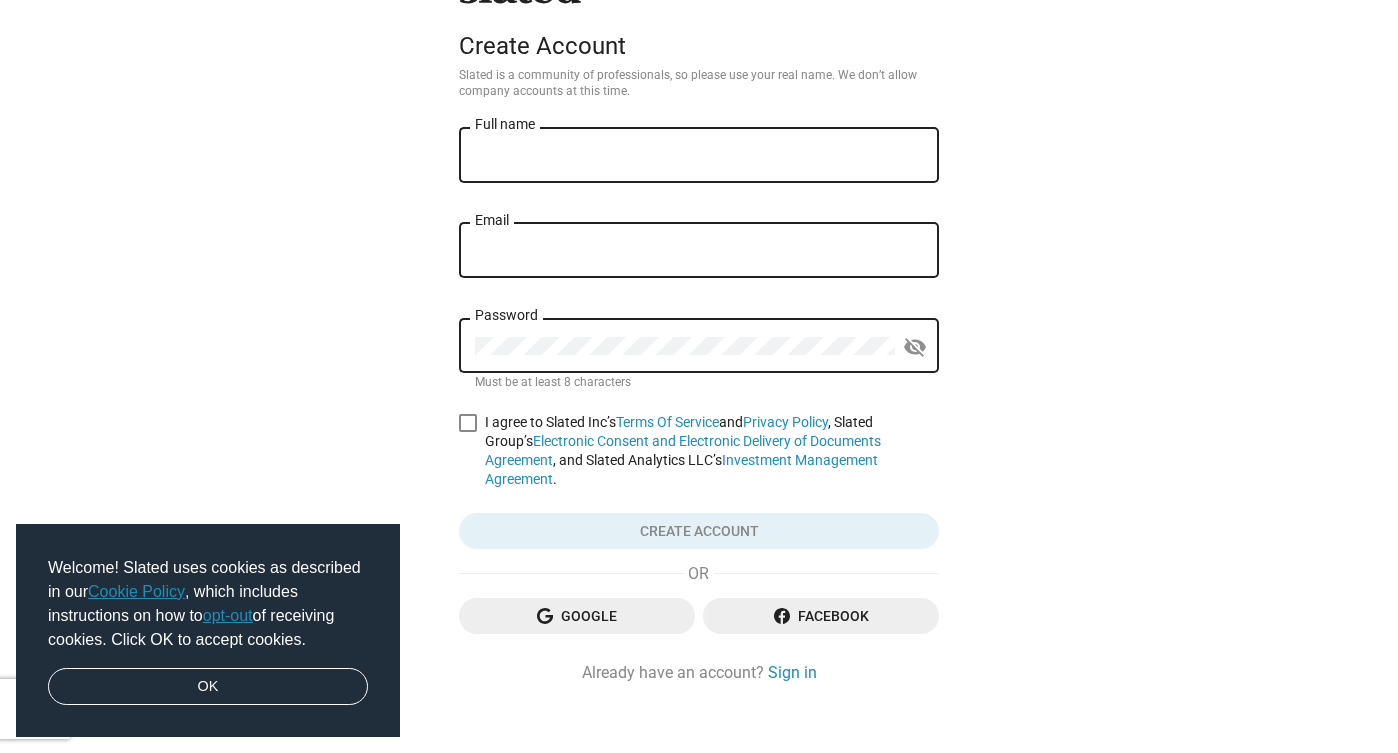 click on "Full name" at bounding box center (699, 153) 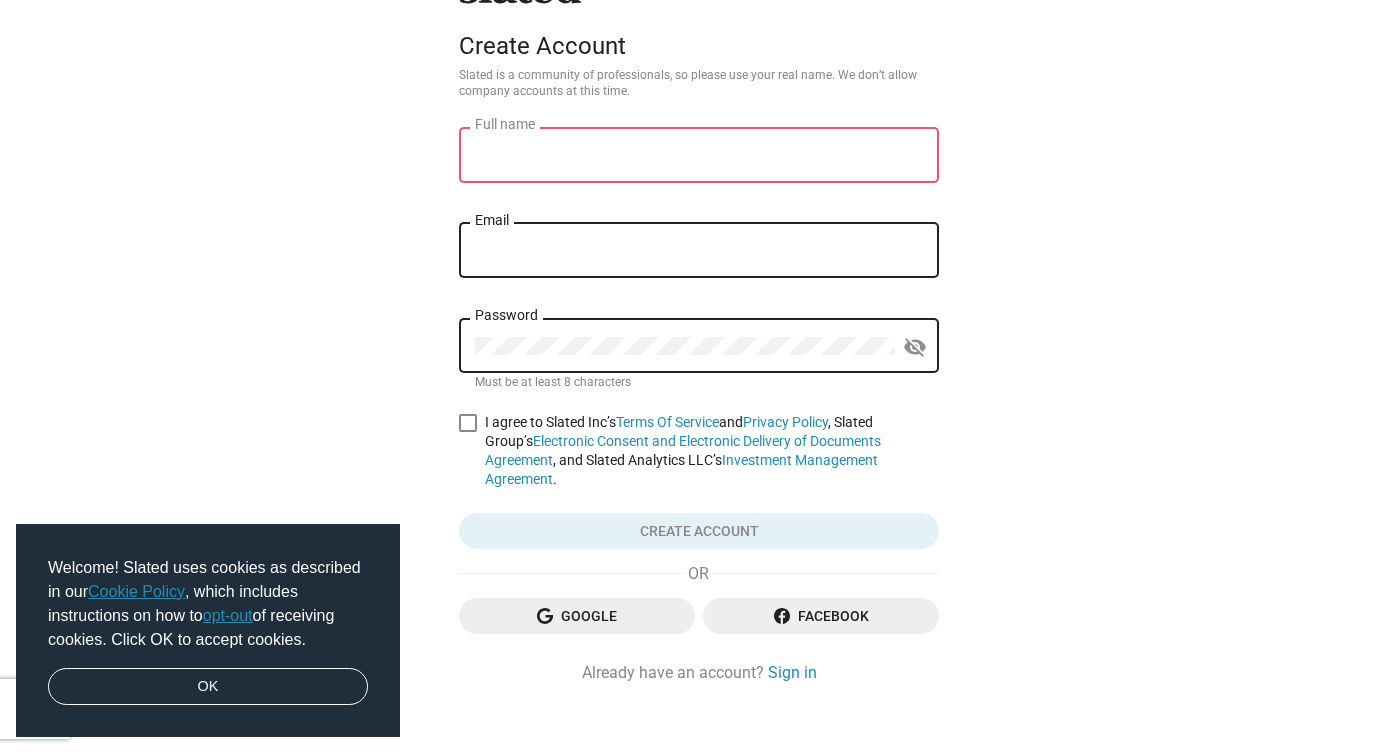 click on "Email" at bounding box center (699, 260) 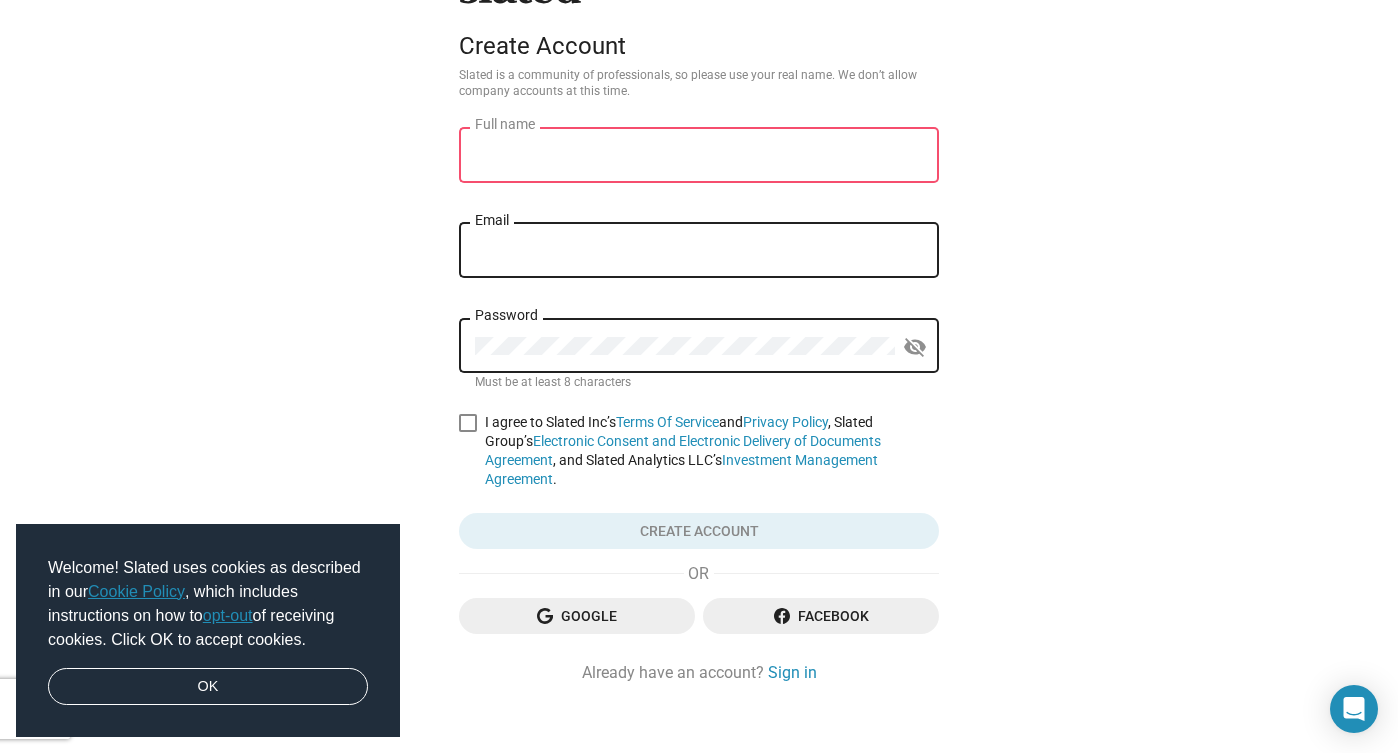 click on "Email" at bounding box center [699, 248] 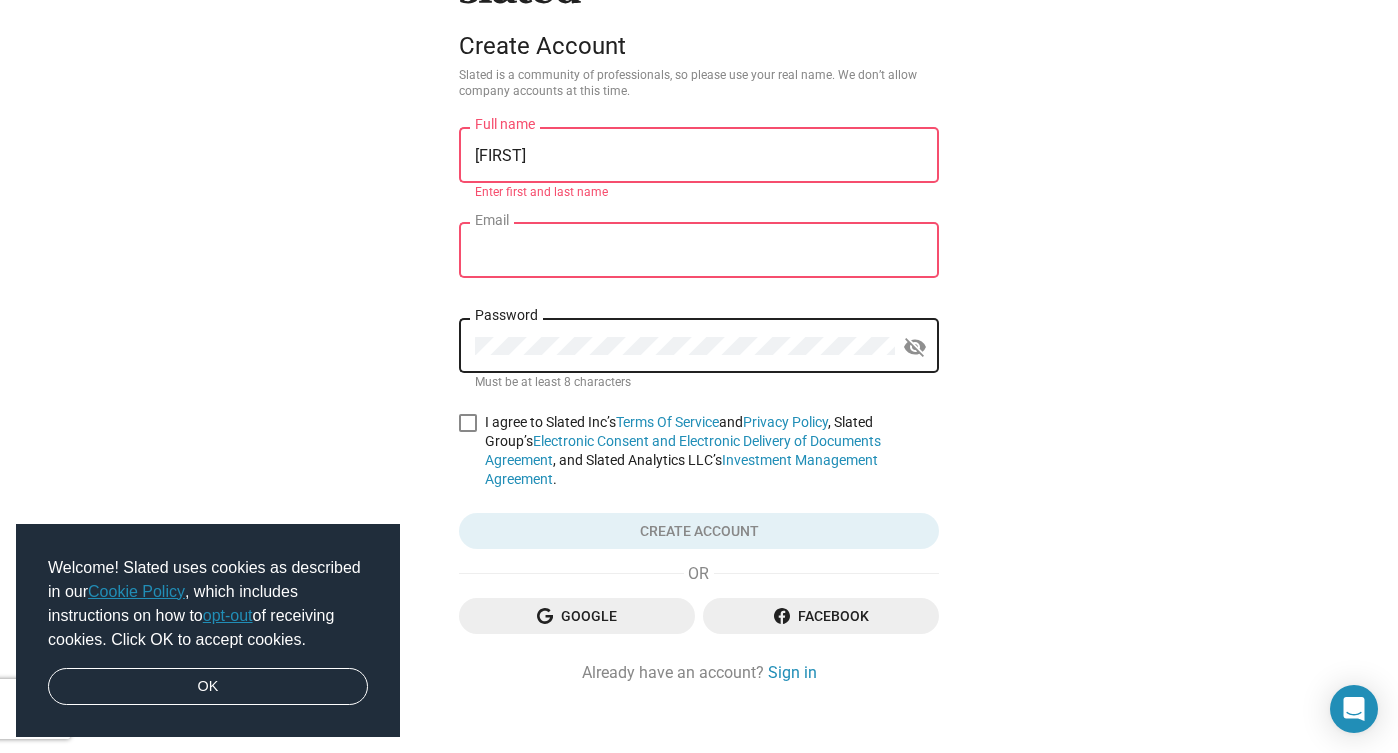 type on "[FIRST] [LAST]" 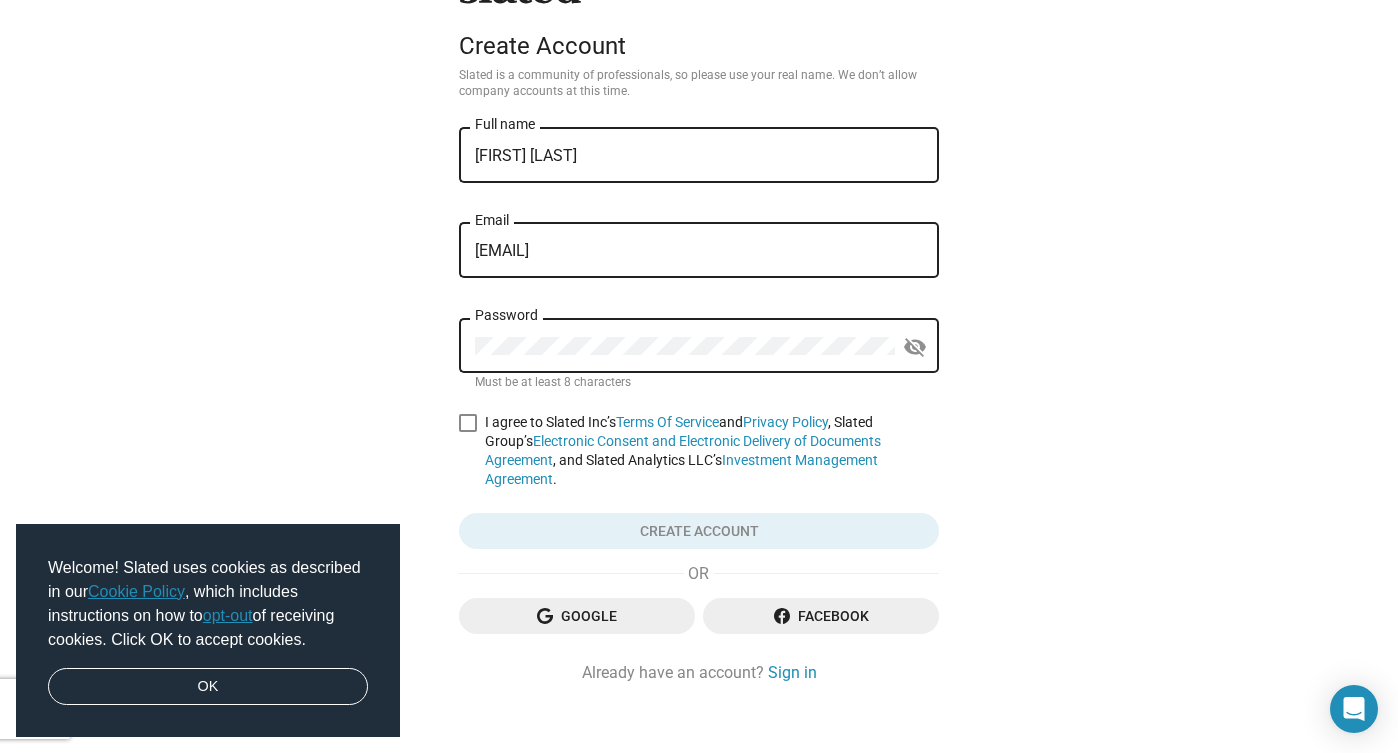 drag, startPoint x: 708, startPoint y: 250, endPoint x: 360, endPoint y: 263, distance: 348.24274 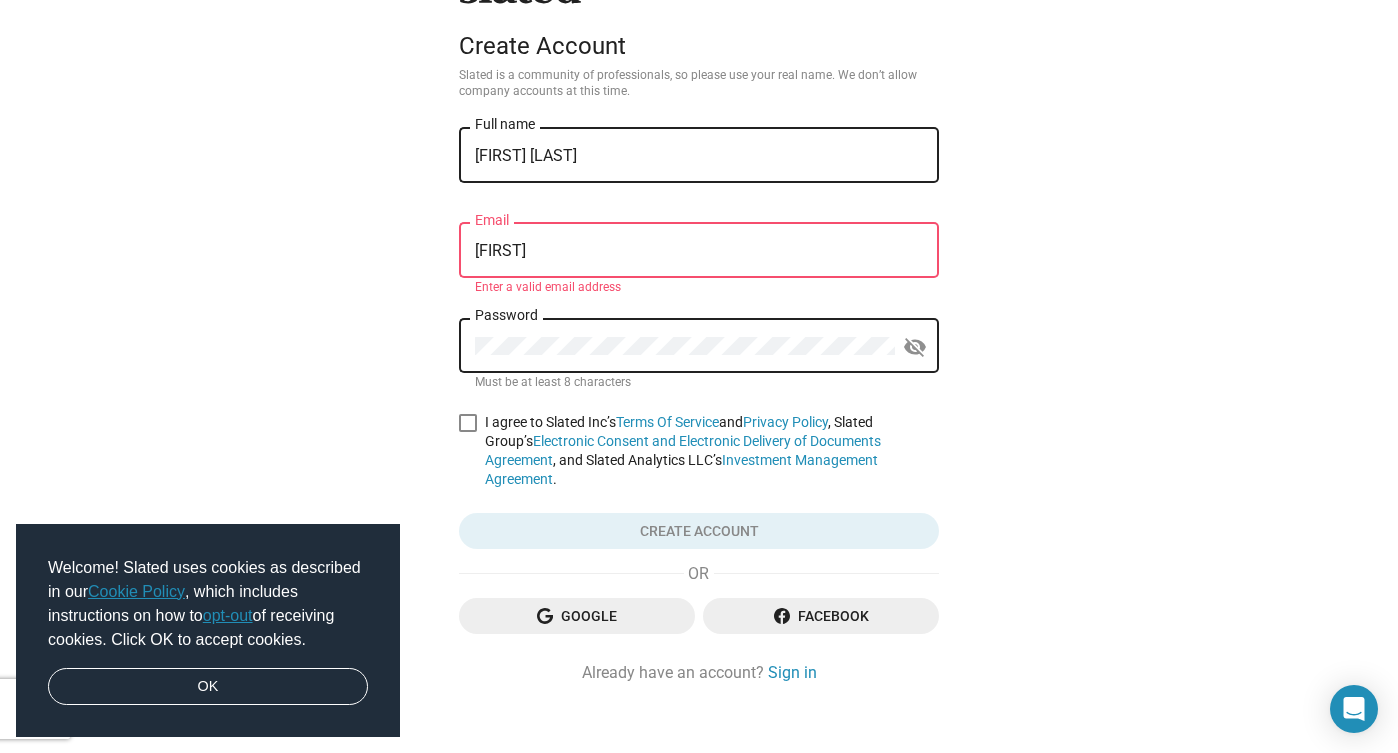 type on "[EMAIL]" 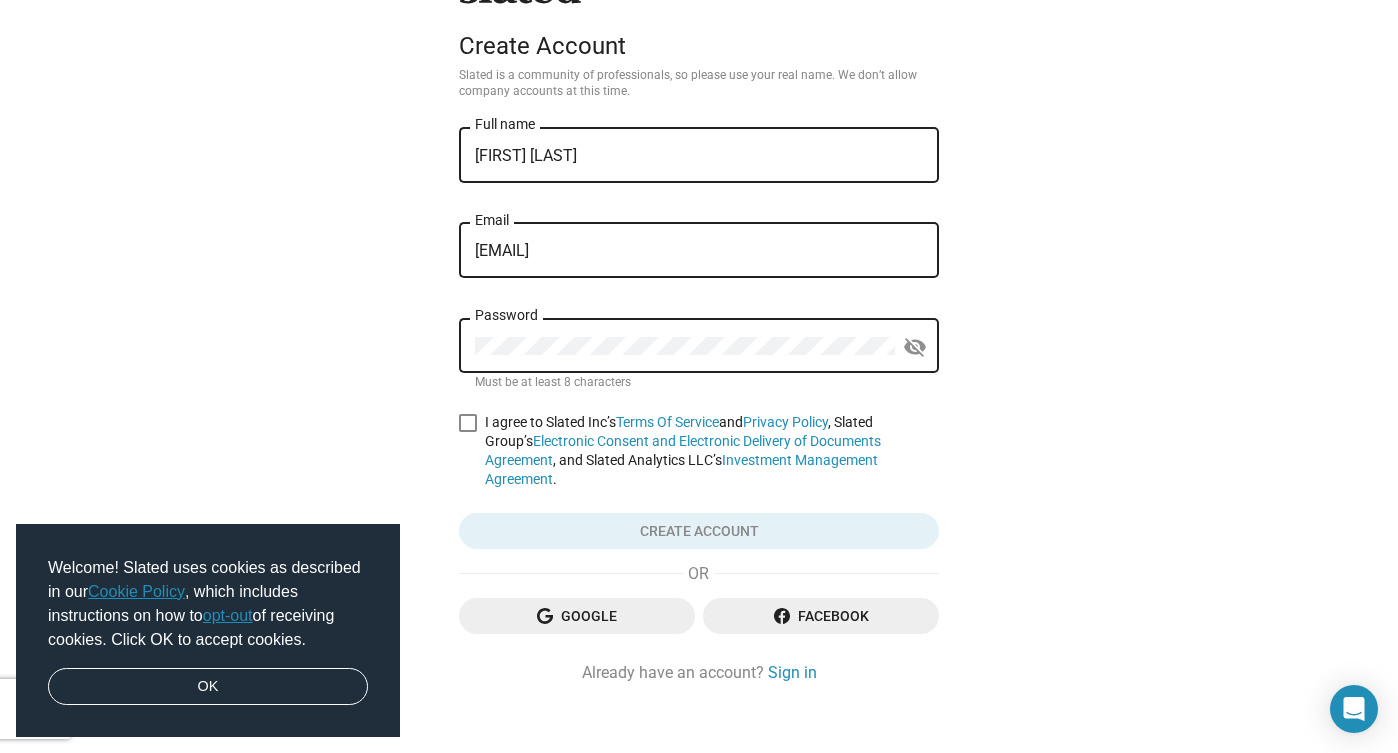 click on "Password" at bounding box center [685, 343] 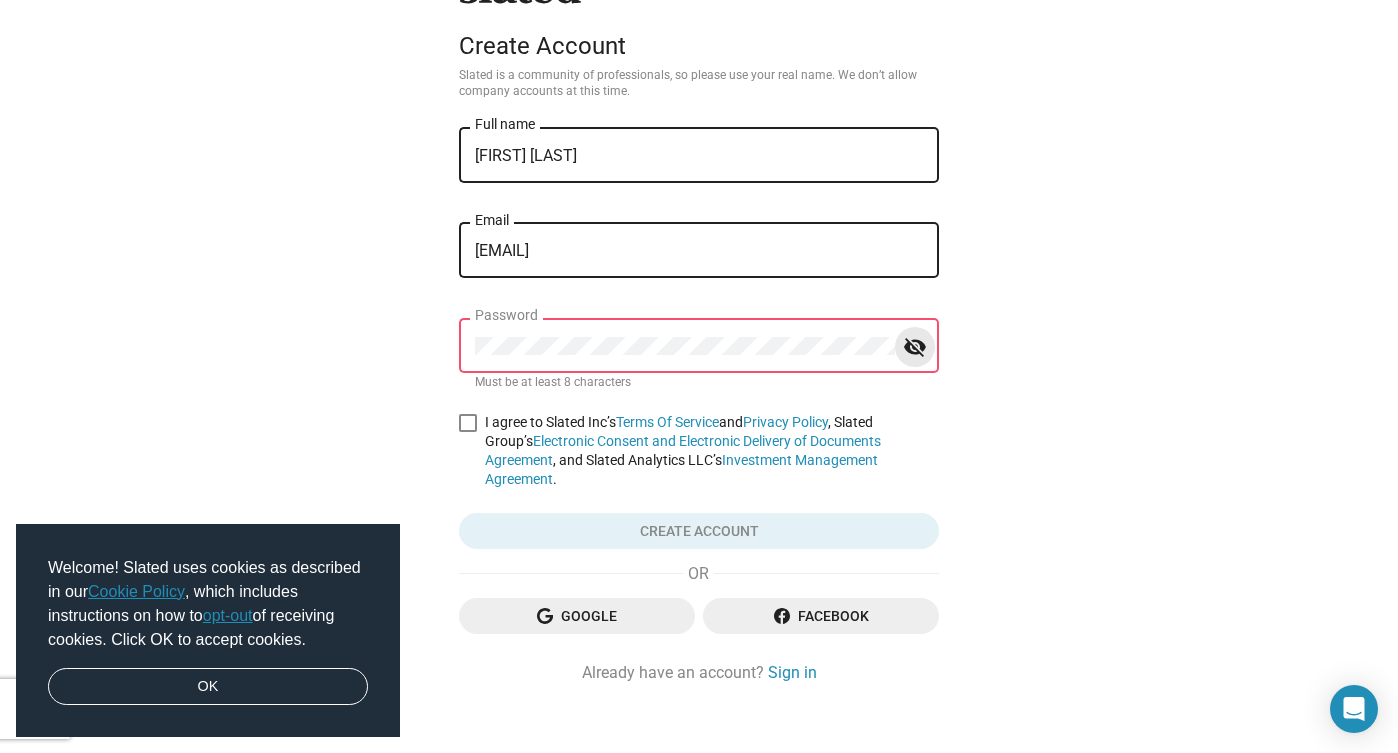 click on "visibility_off" at bounding box center [915, 347] 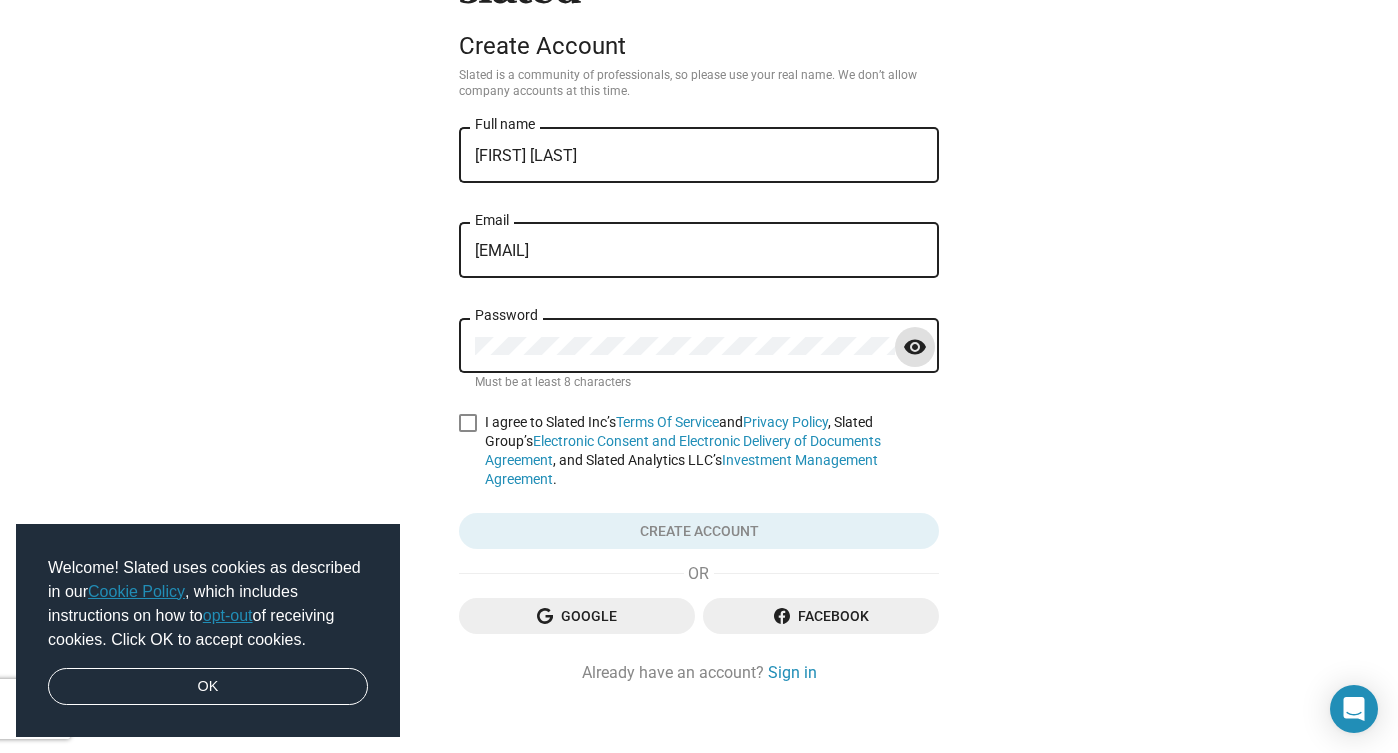 scroll, scrollTop: 78, scrollLeft: 0, axis: vertical 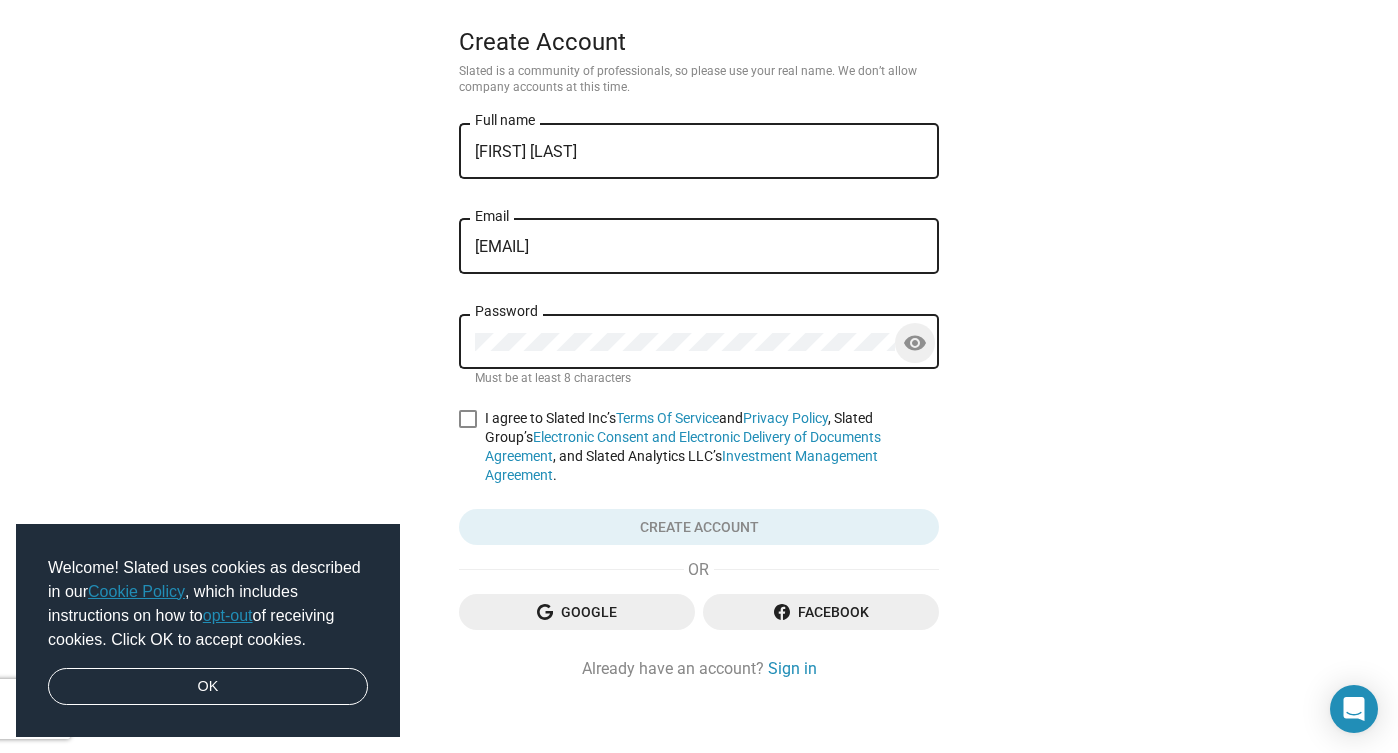 click at bounding box center (468, 419) 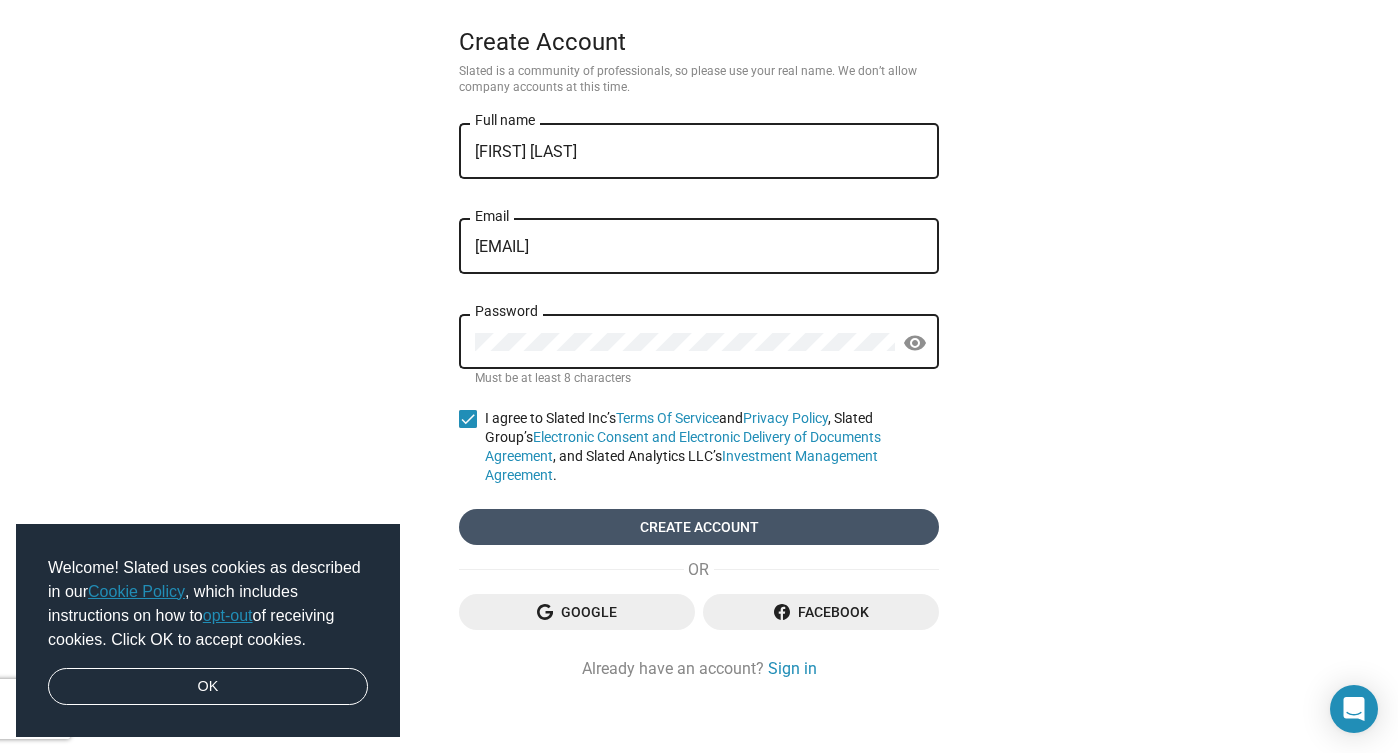 click on "Create account" at bounding box center [699, 527] 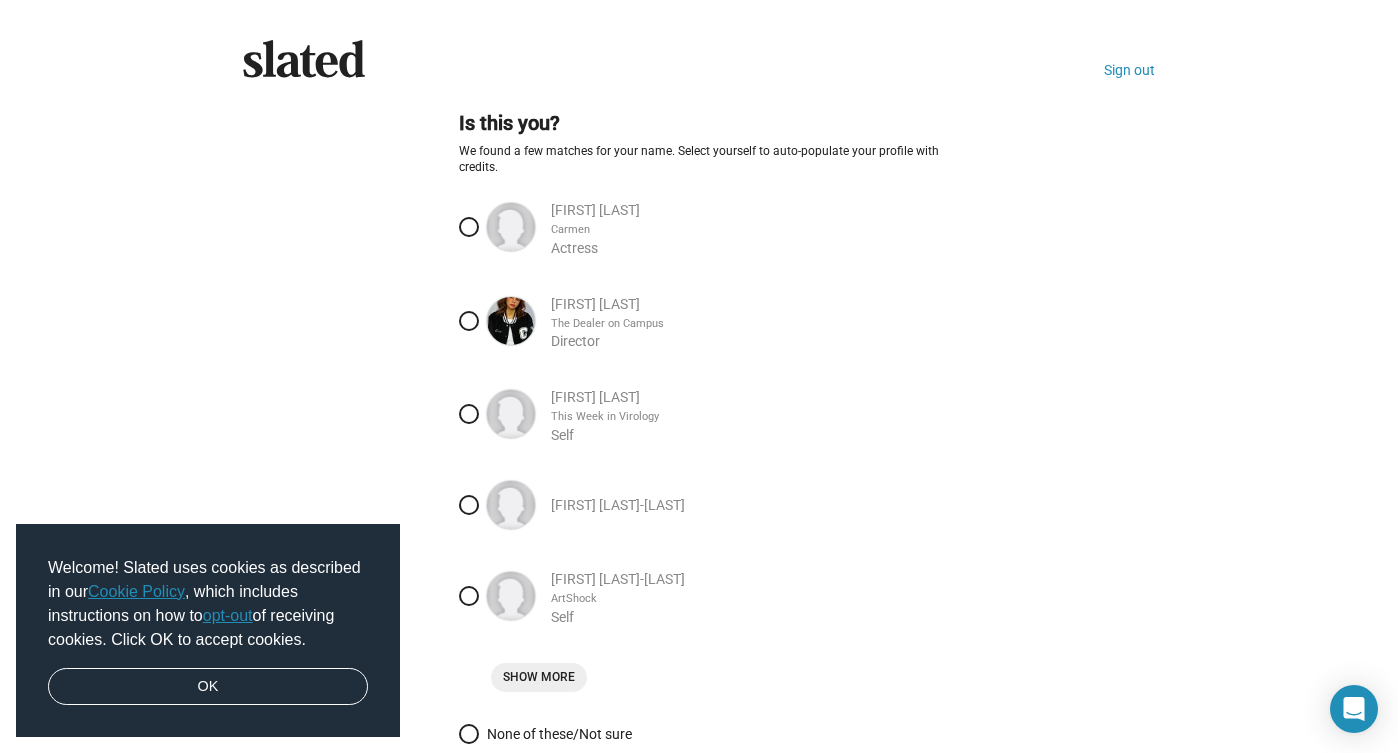 click at bounding box center (469, 321) 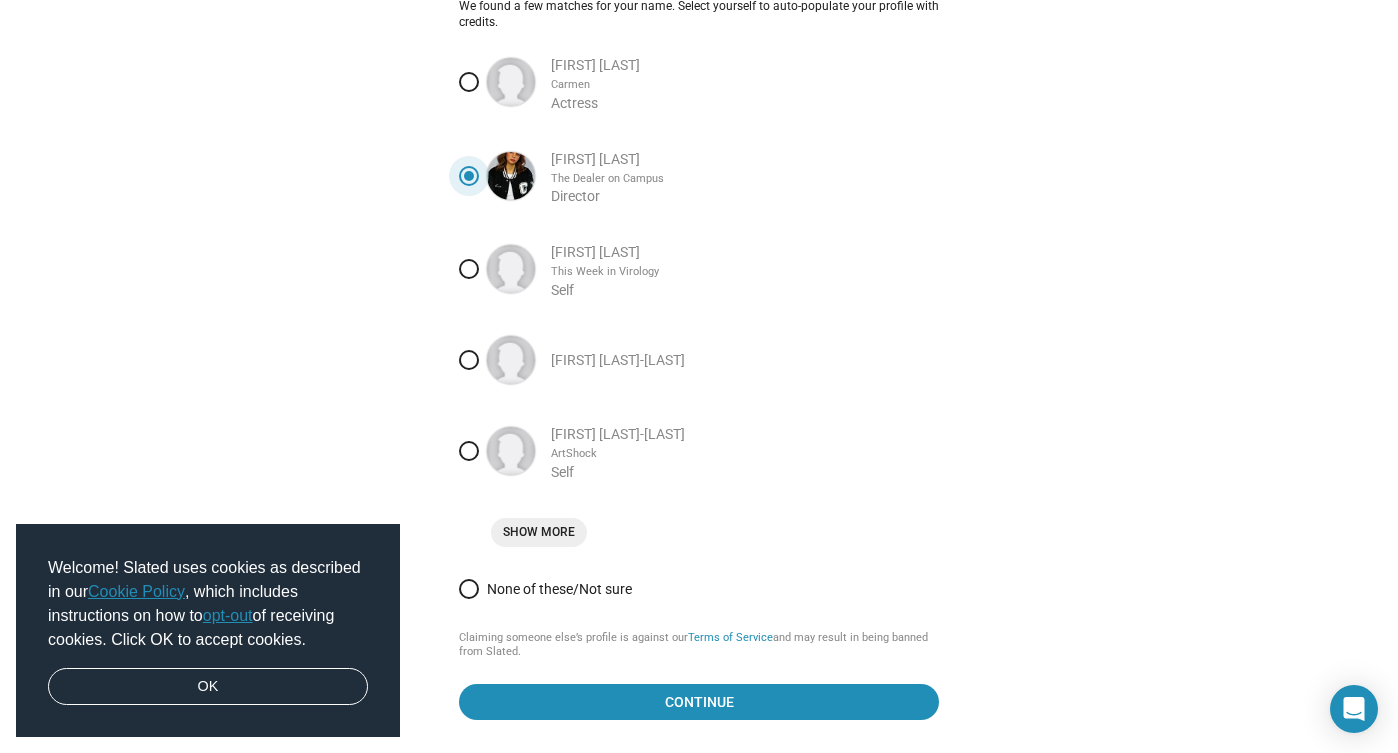 scroll, scrollTop: 220, scrollLeft: 0, axis: vertical 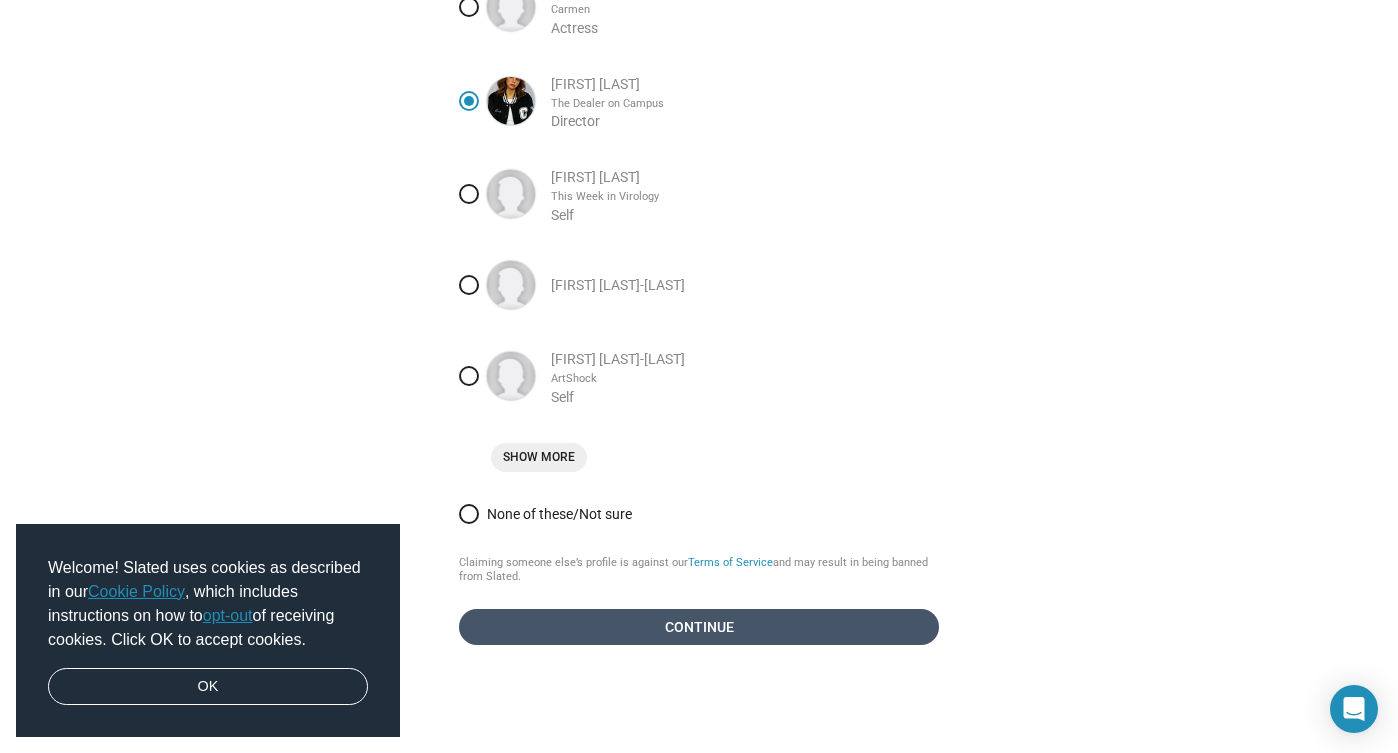 click on "Continue" at bounding box center [699, 627] 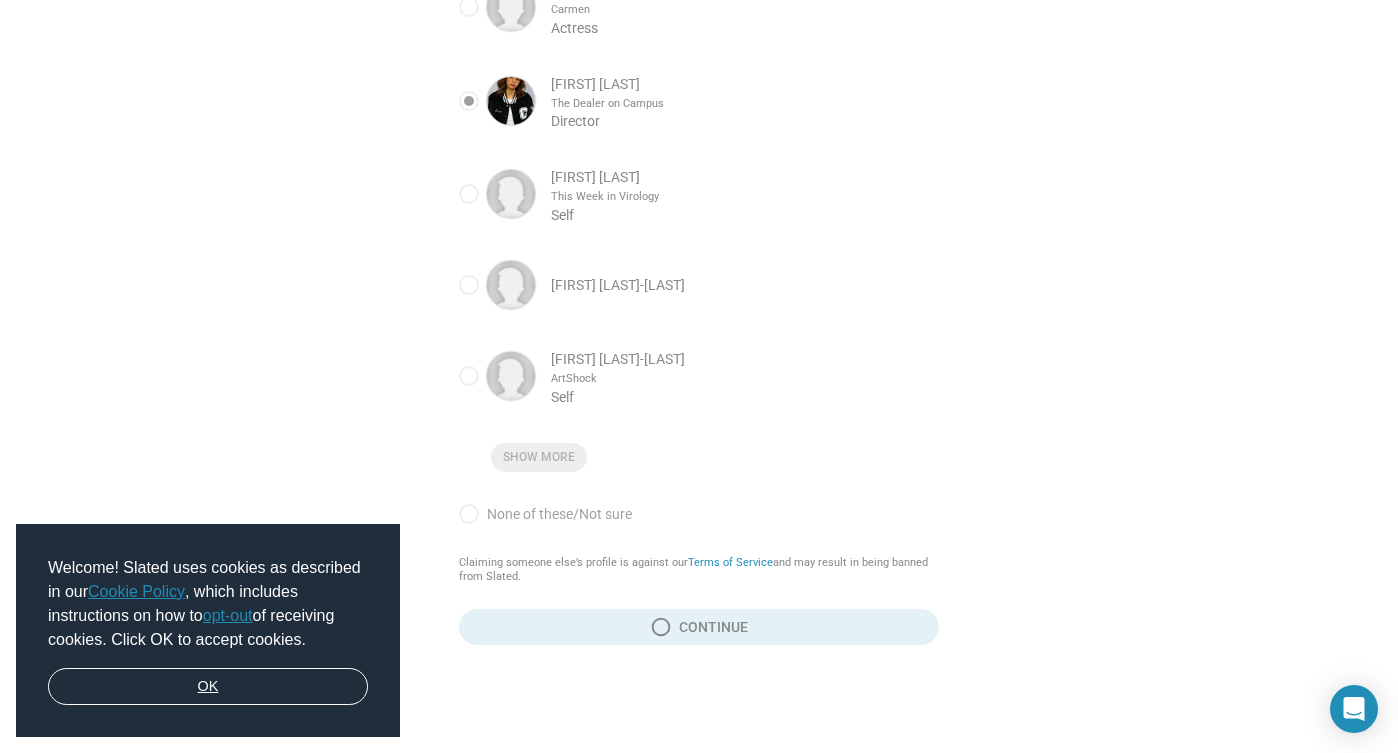 click on "OK" at bounding box center (208, 687) 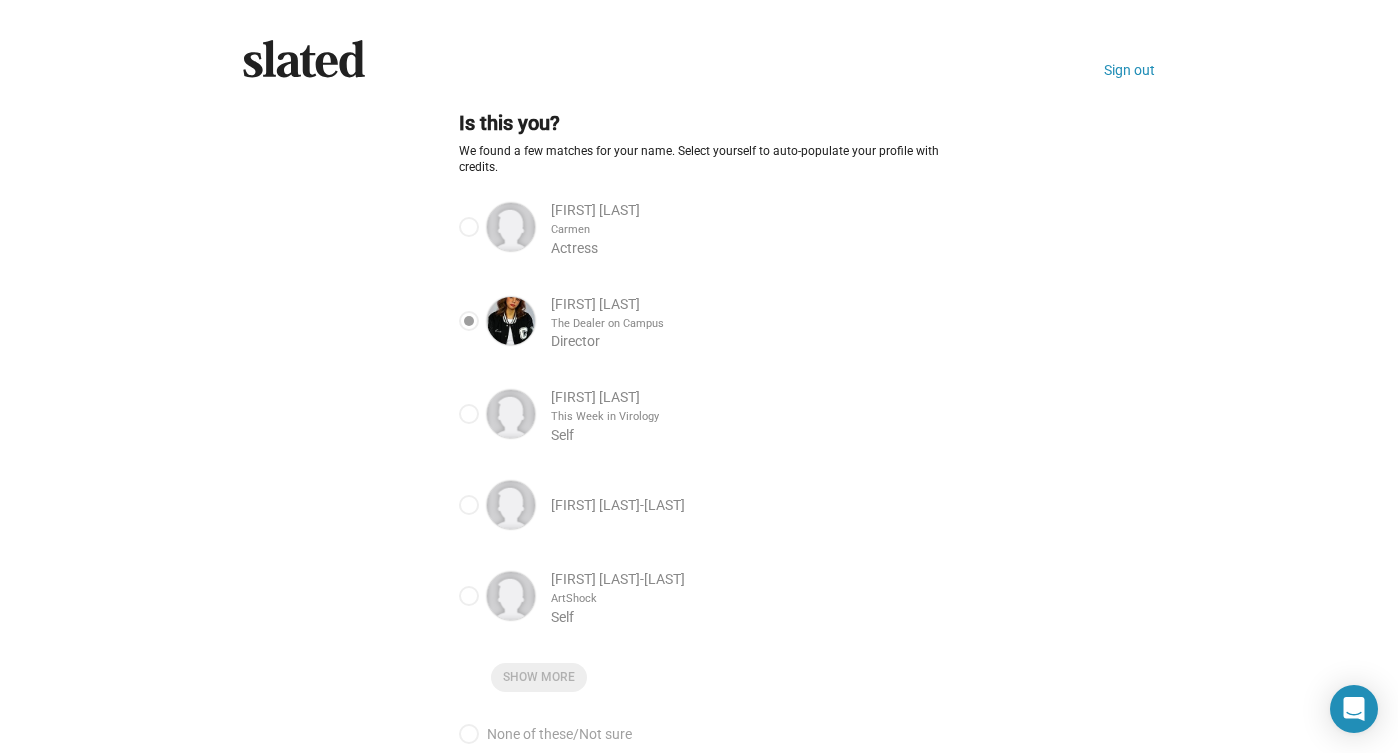 scroll, scrollTop: 220, scrollLeft: 0, axis: vertical 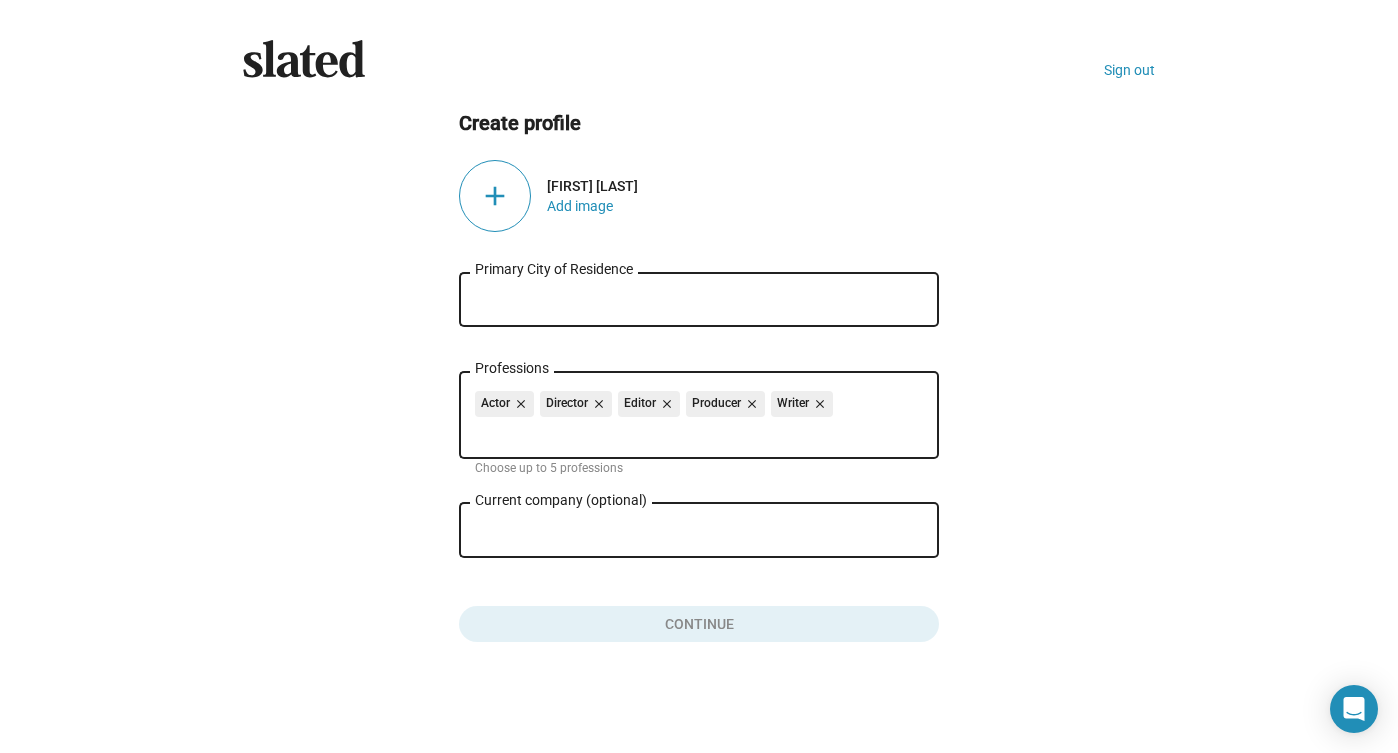 click on "Primary City of Residence" at bounding box center [699, 300] 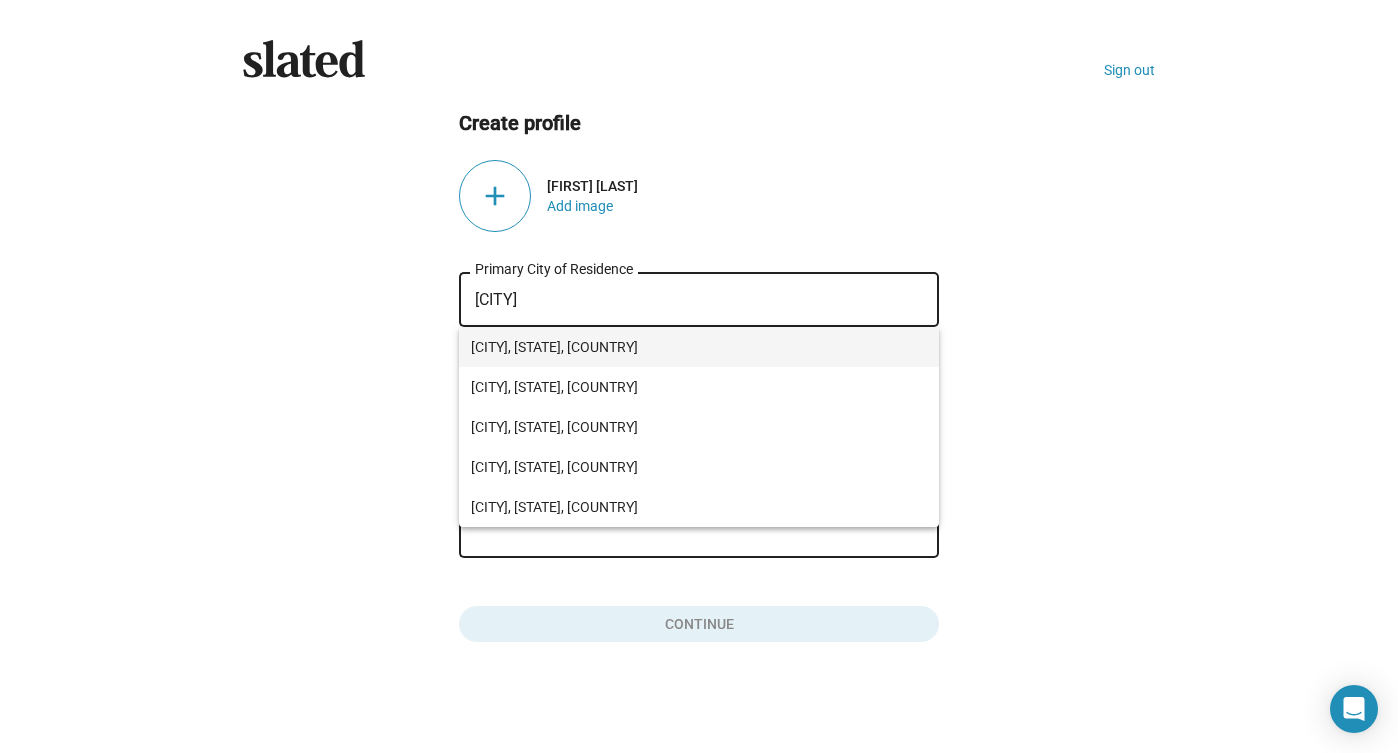type on "Sydney" 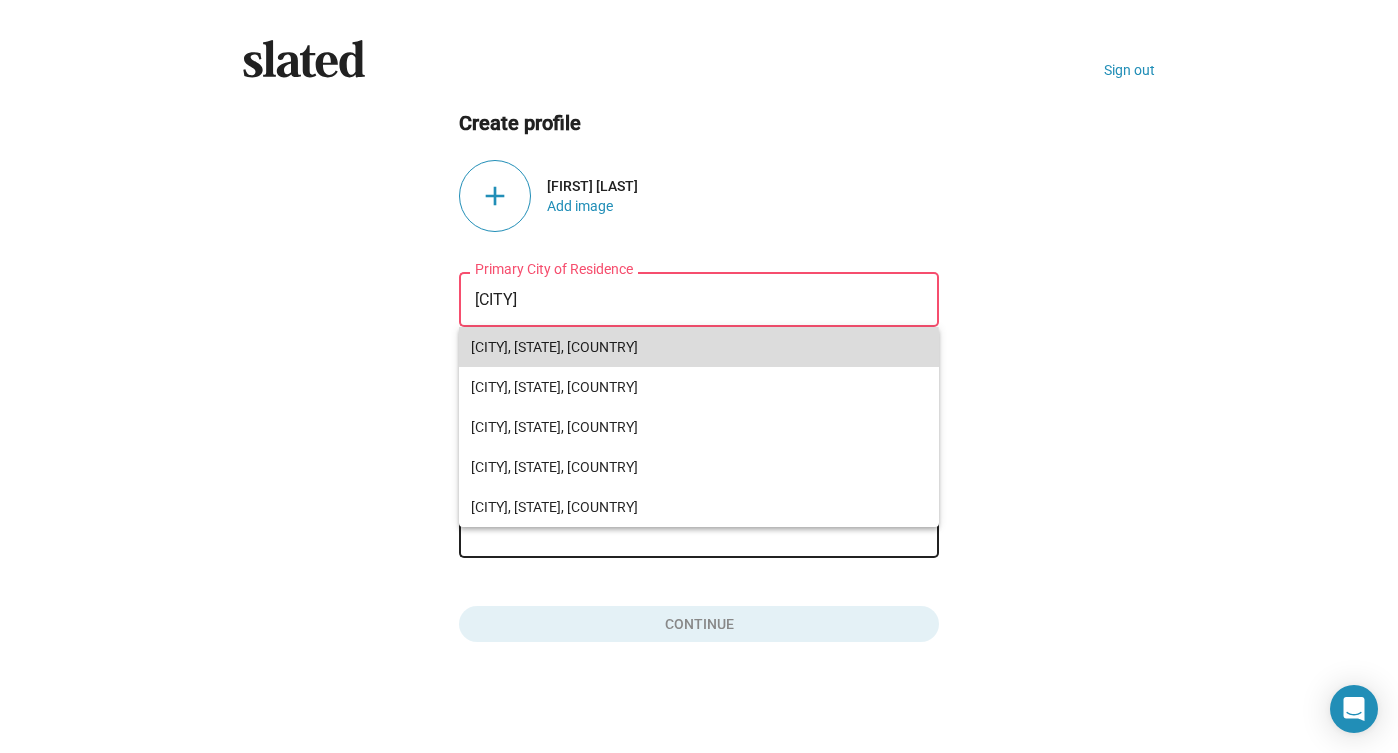 click on "Sydney, NSW, Australia" at bounding box center [699, 347] 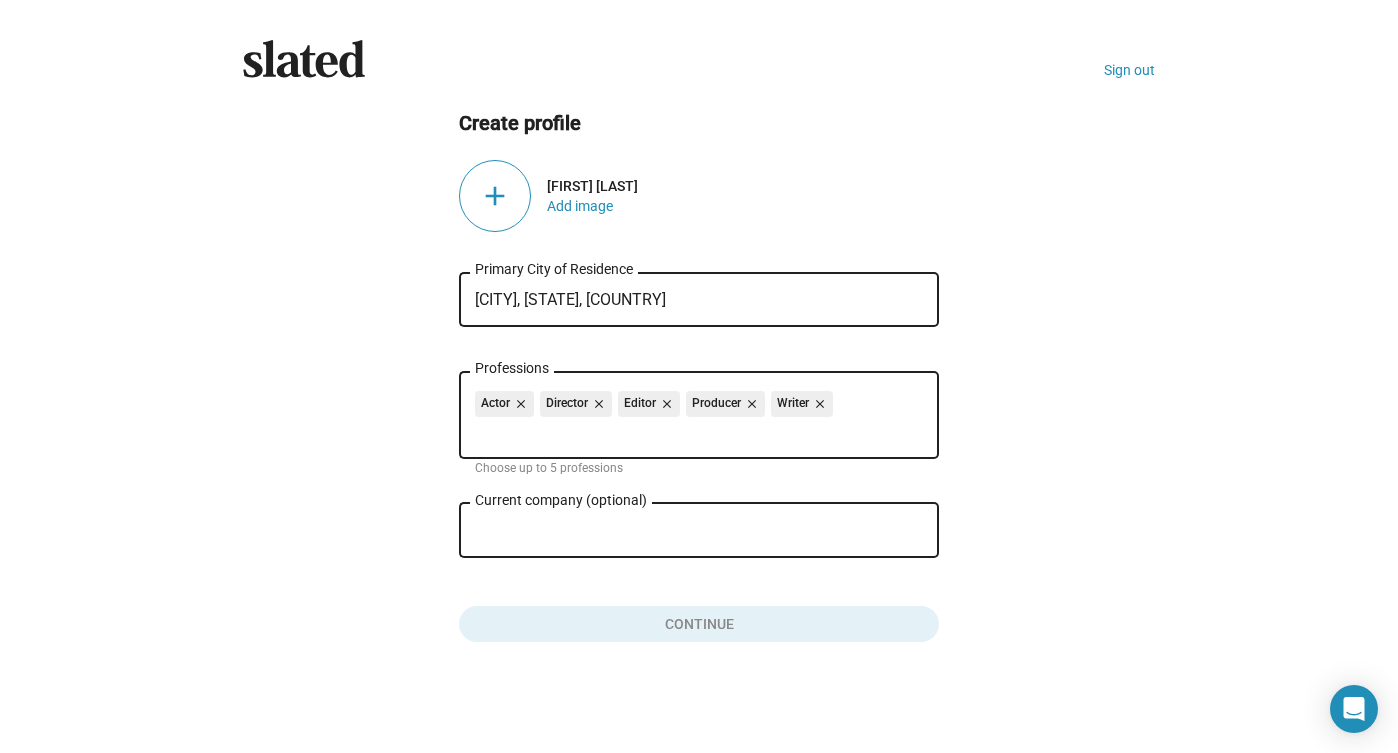 click on "Current company (optional)" at bounding box center [685, 531] 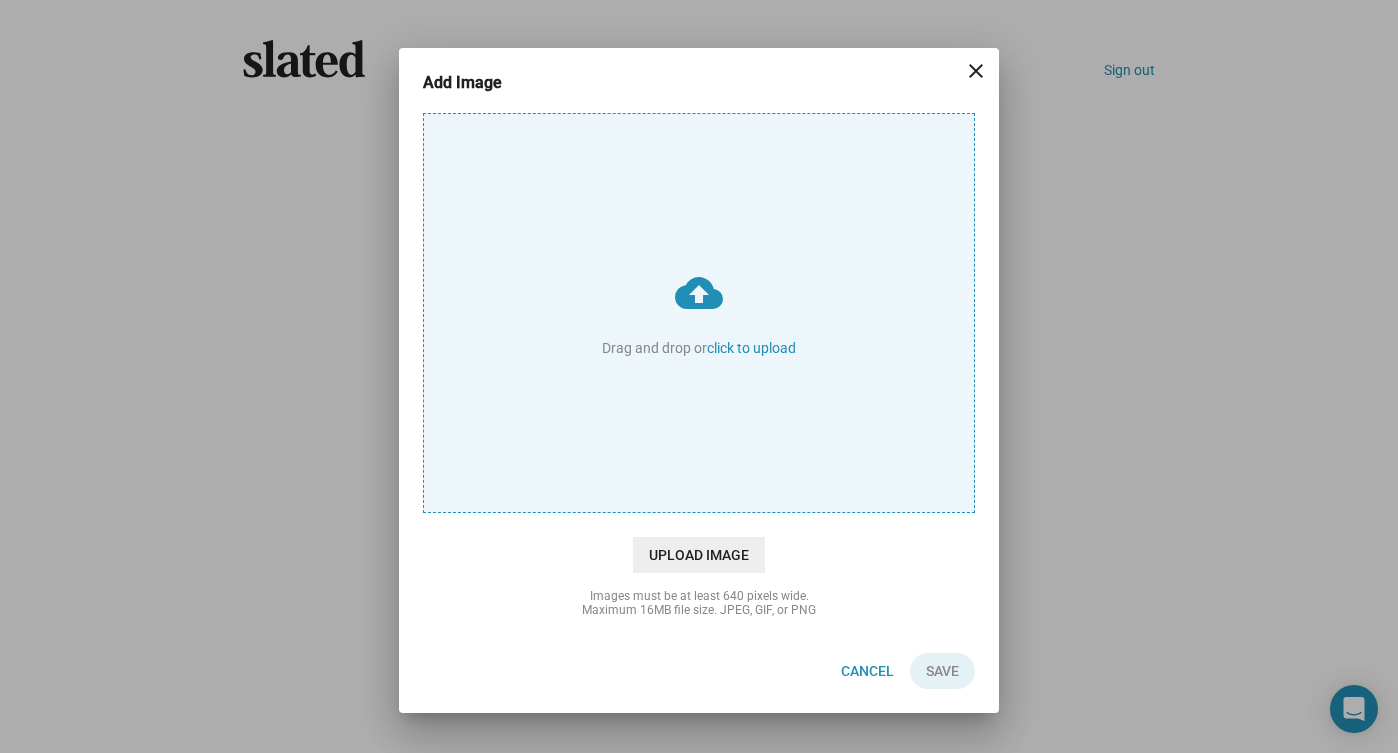 click on "cloud_upload Drag and drop or  click to upload" at bounding box center [699, 313] 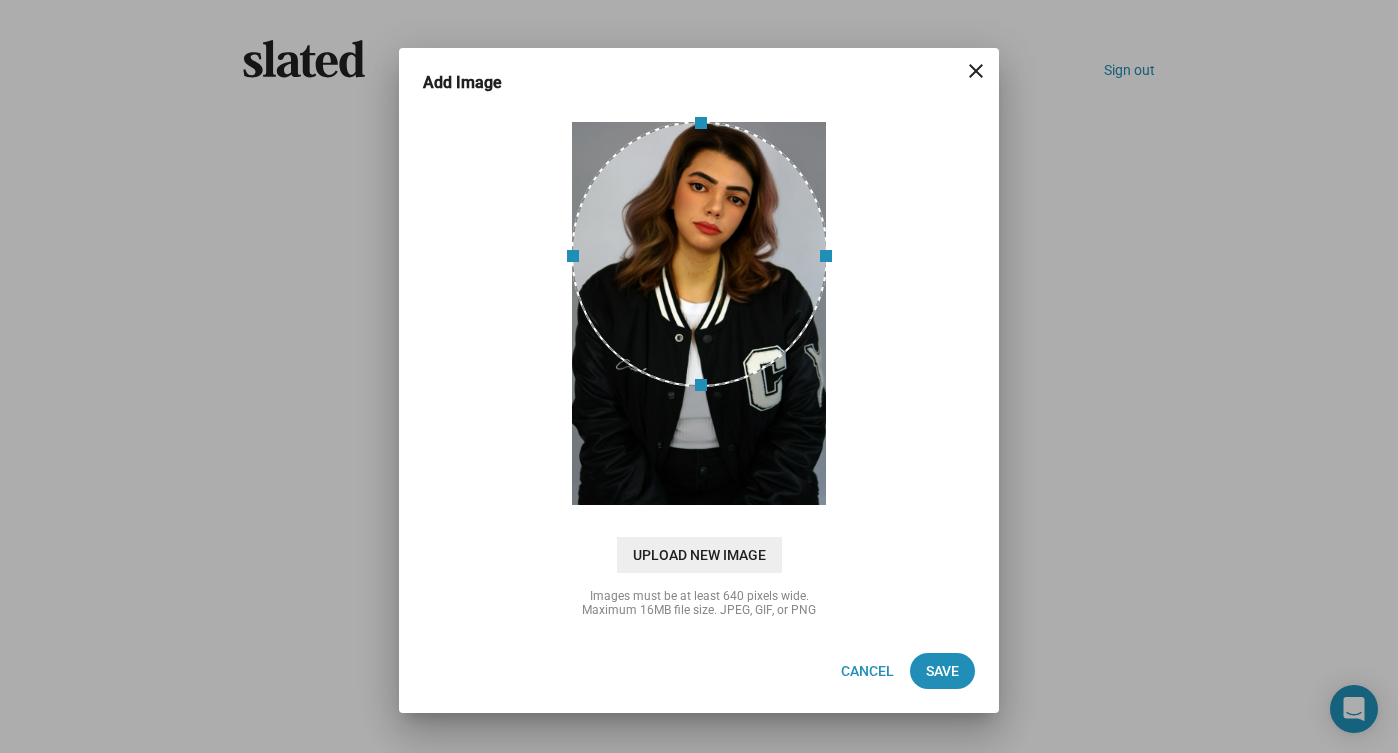 drag, startPoint x: 692, startPoint y: 283, endPoint x: 679, endPoint y: 155, distance: 128.65846 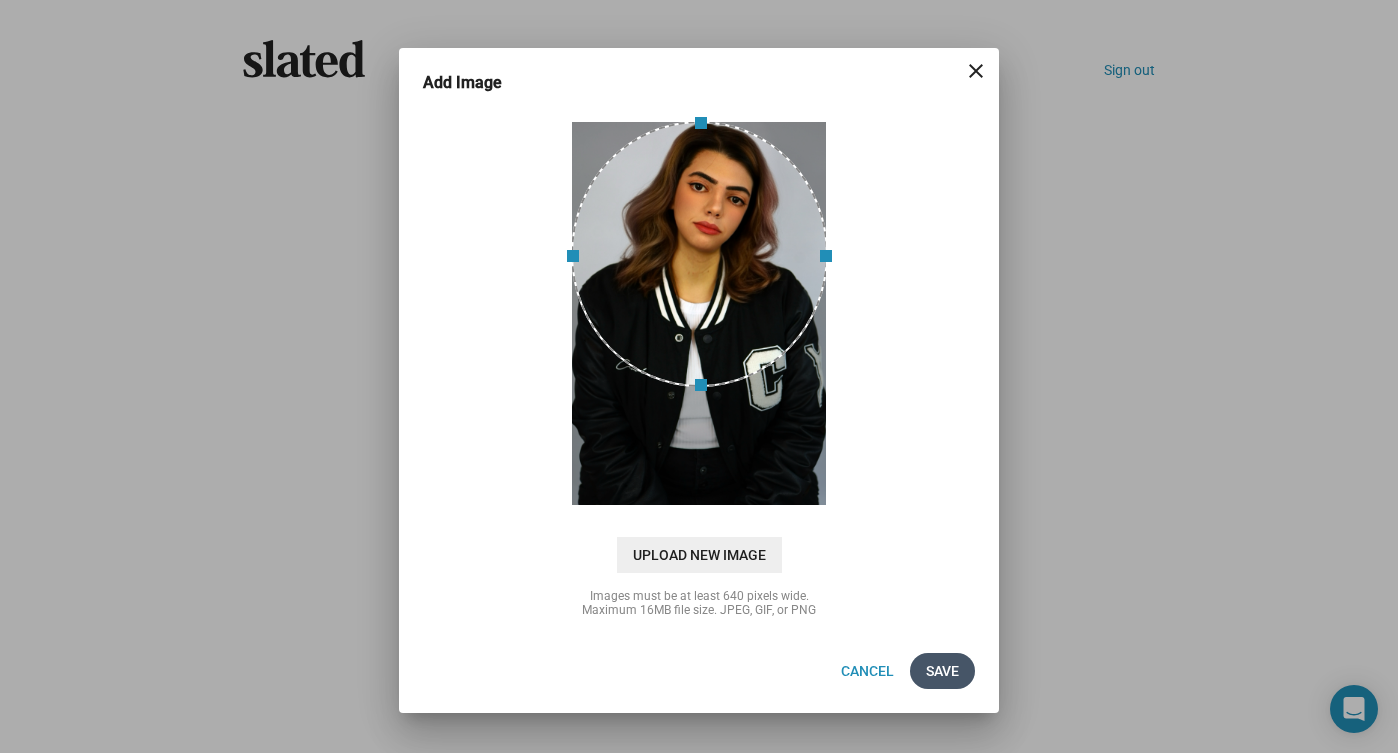click on "Save" at bounding box center (942, 671) 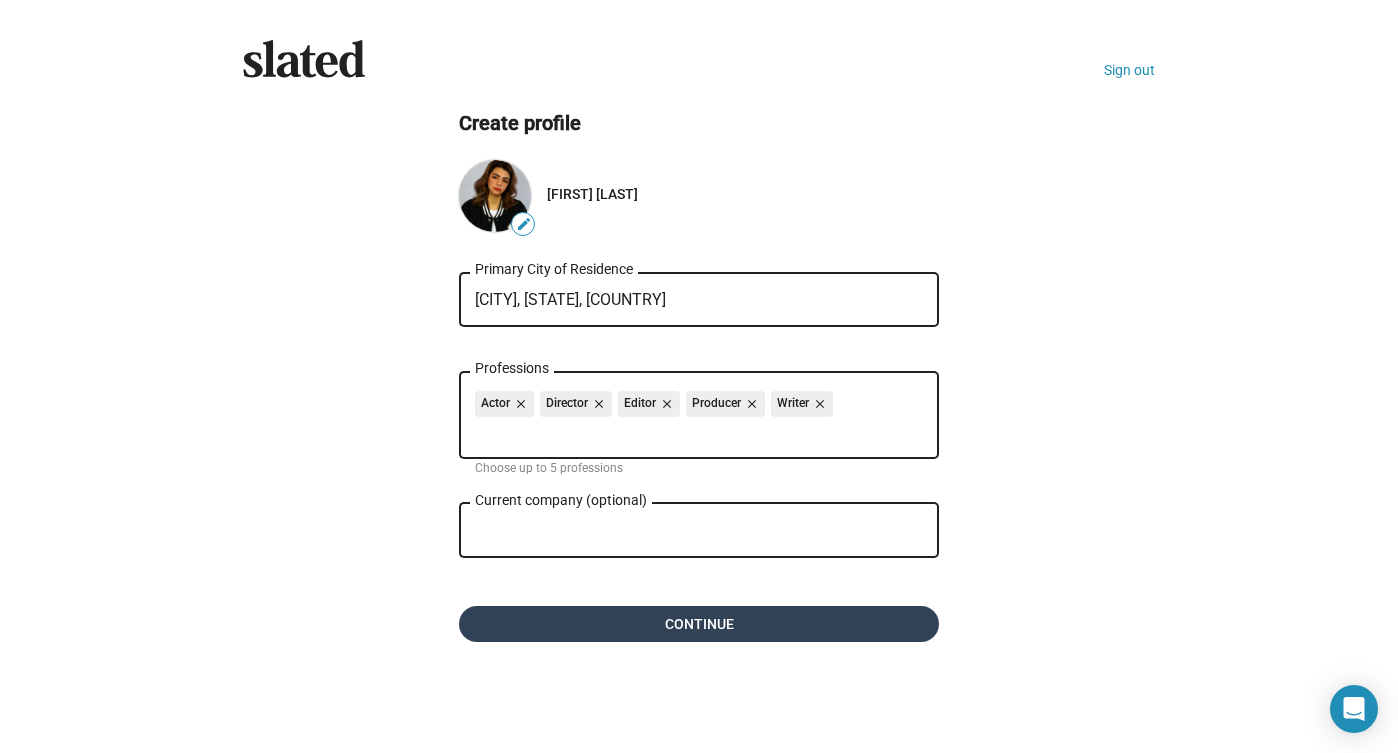 click on "Continue" at bounding box center (699, 624) 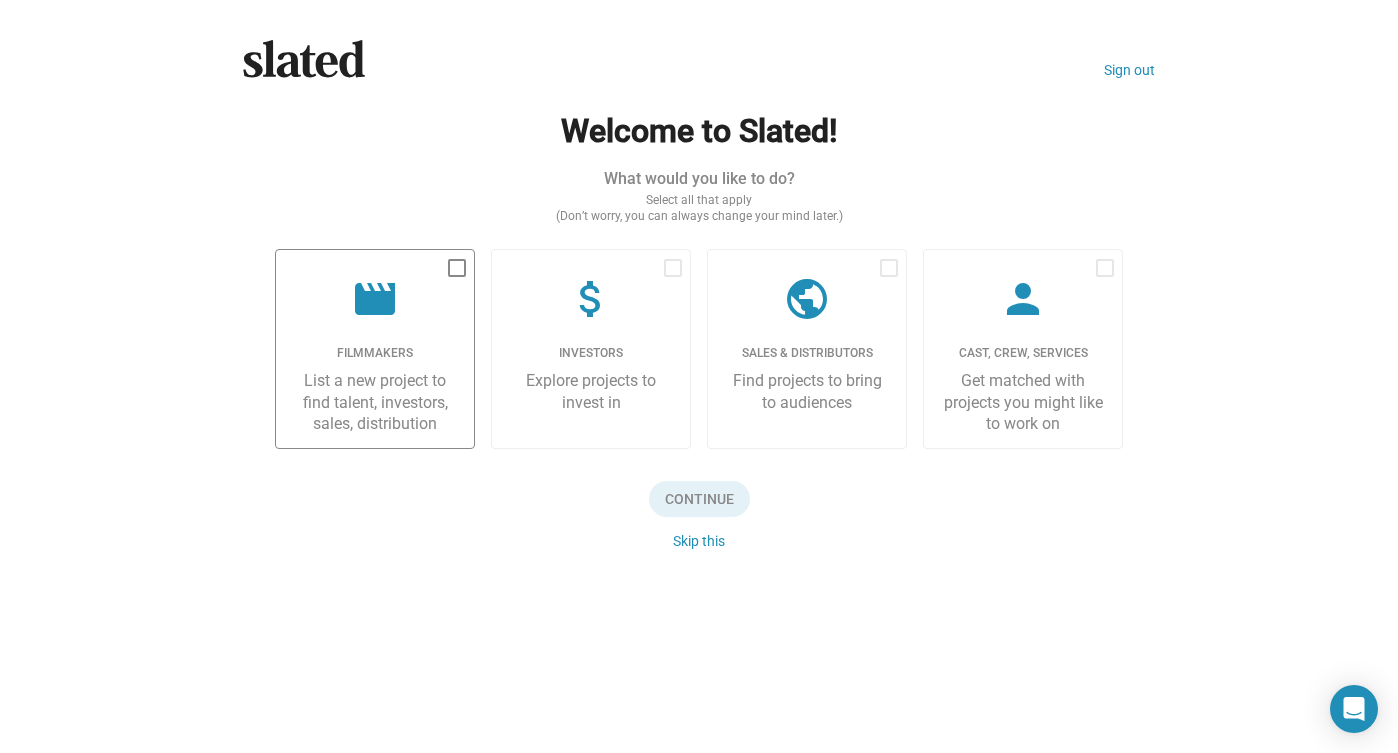click at bounding box center (457, 268) 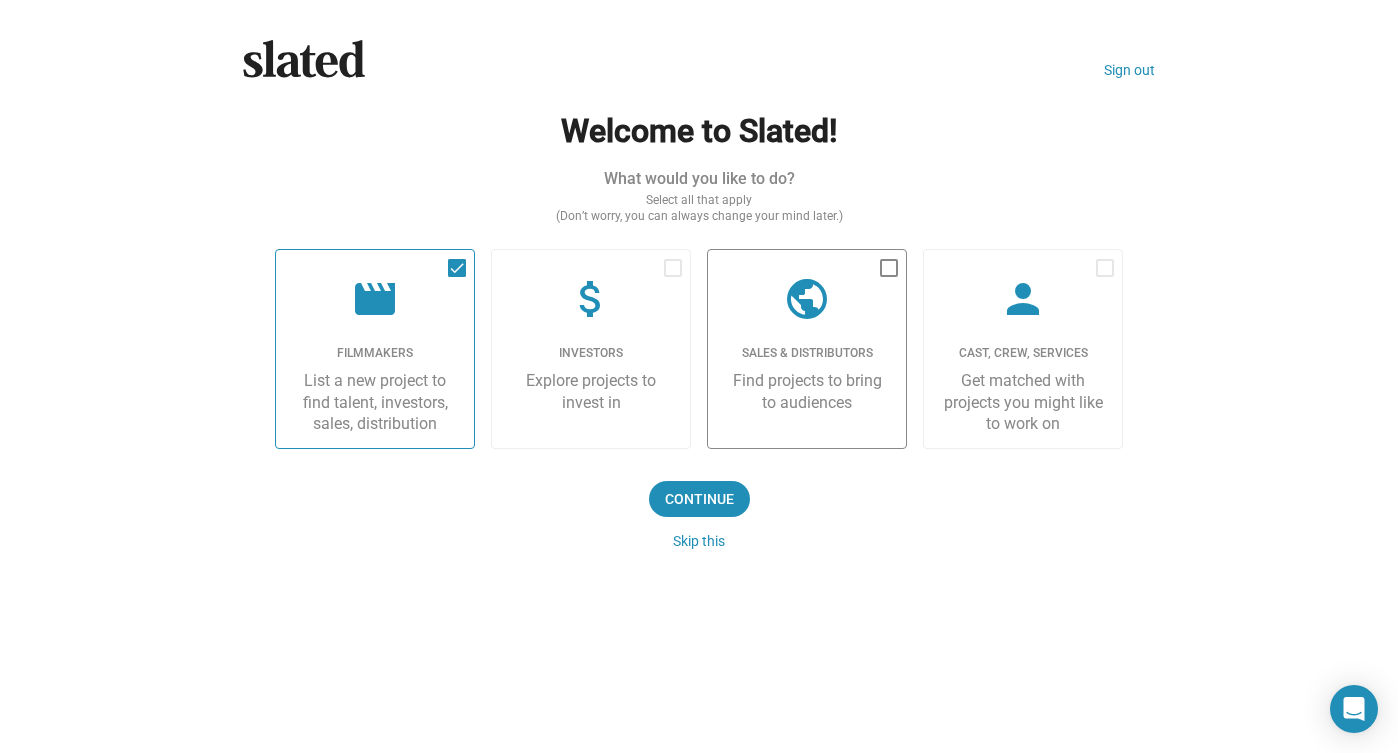 click on "Find projects to bring to audiences" at bounding box center [375, 402] 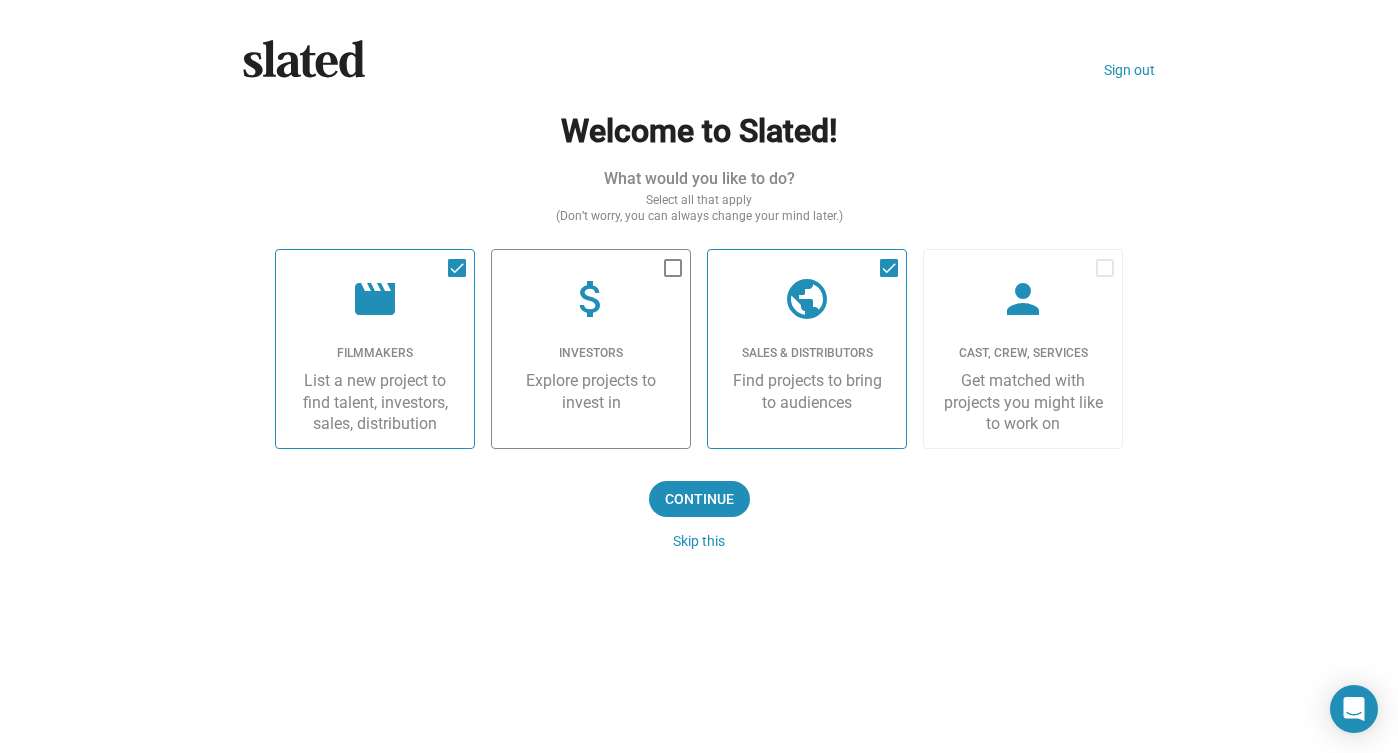 click on "Explore projects to invest in" at bounding box center [375, 402] 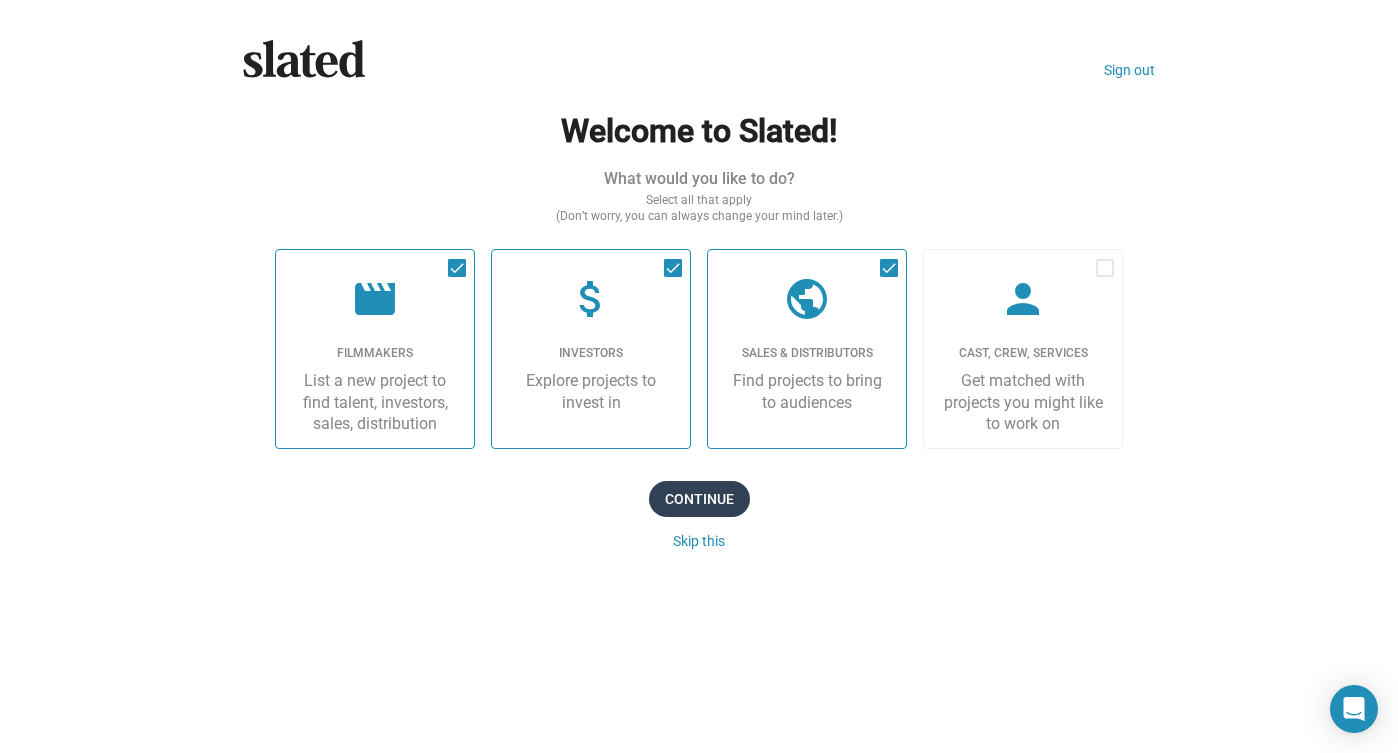 click on "Continue" at bounding box center (699, 499) 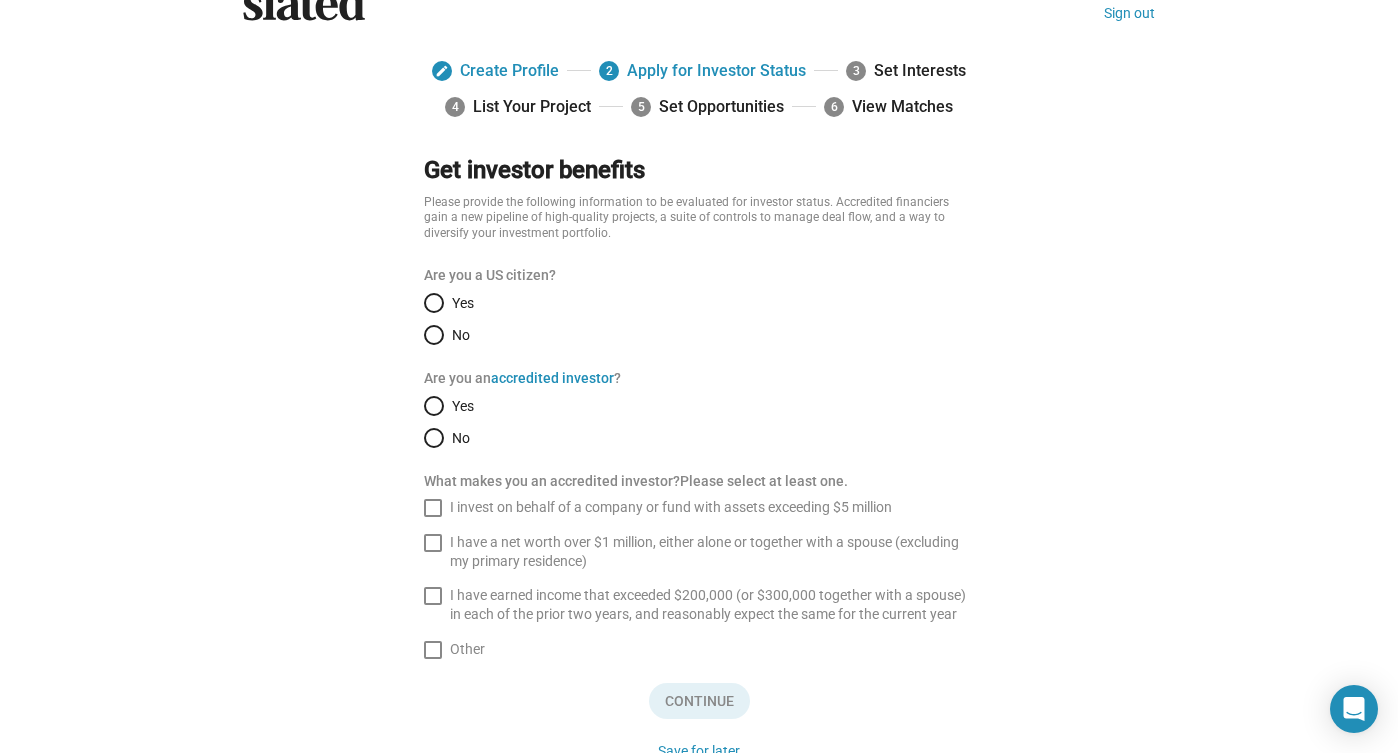 scroll, scrollTop: 63, scrollLeft: 0, axis: vertical 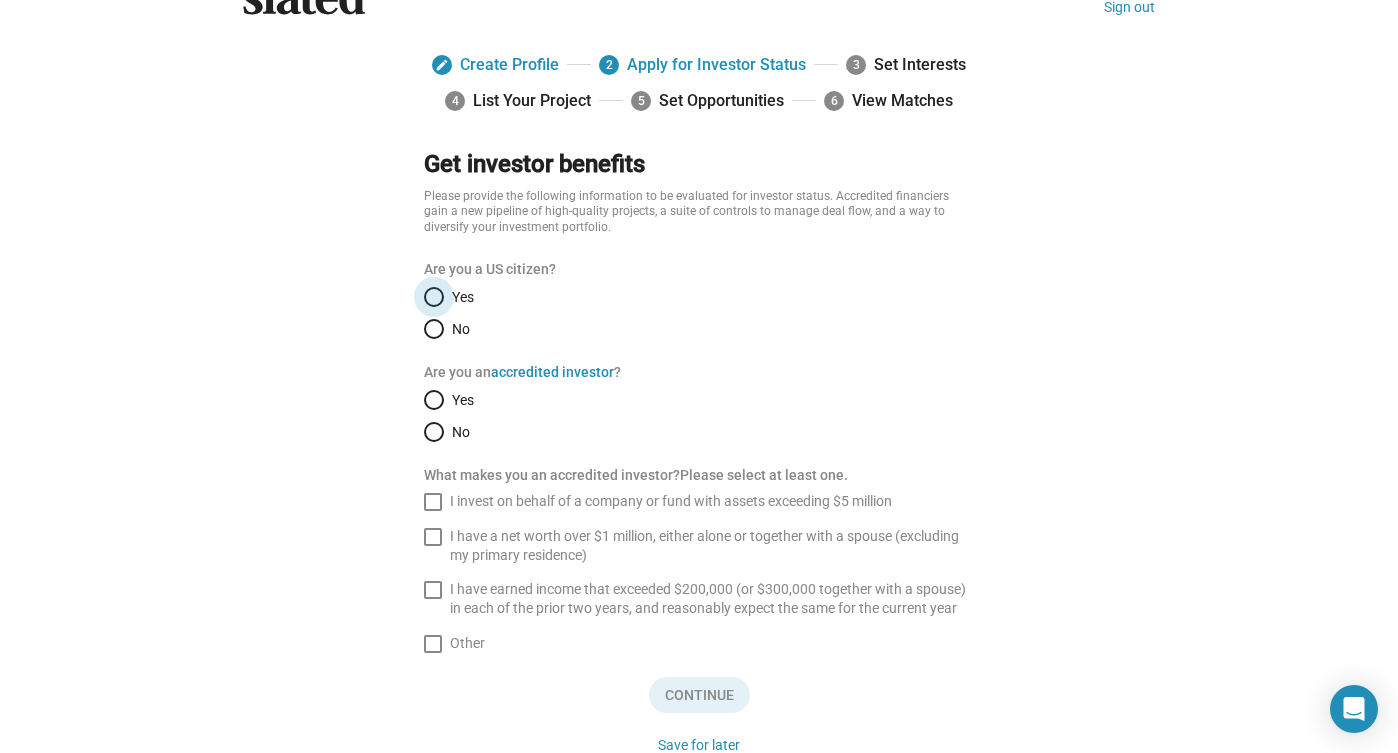 click on "Yes" at bounding box center [459, 297] 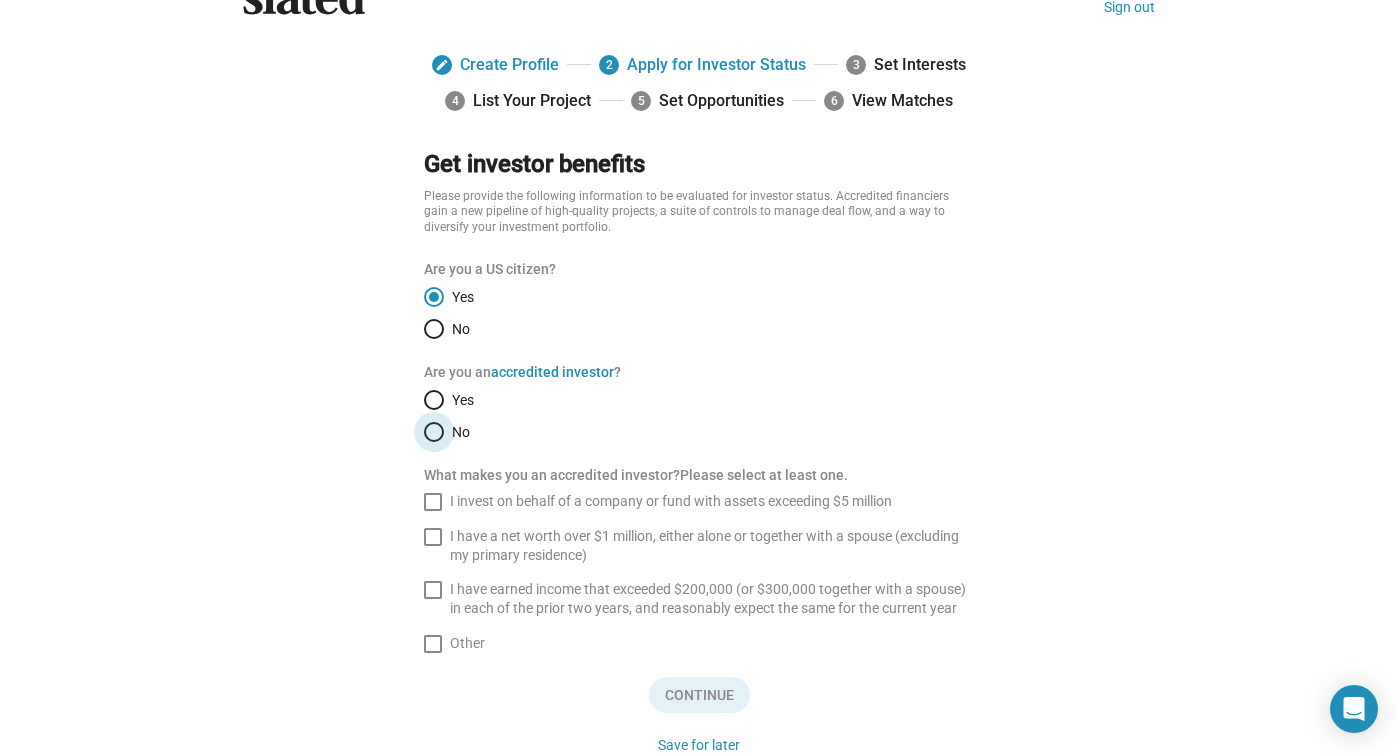 click at bounding box center [434, 432] 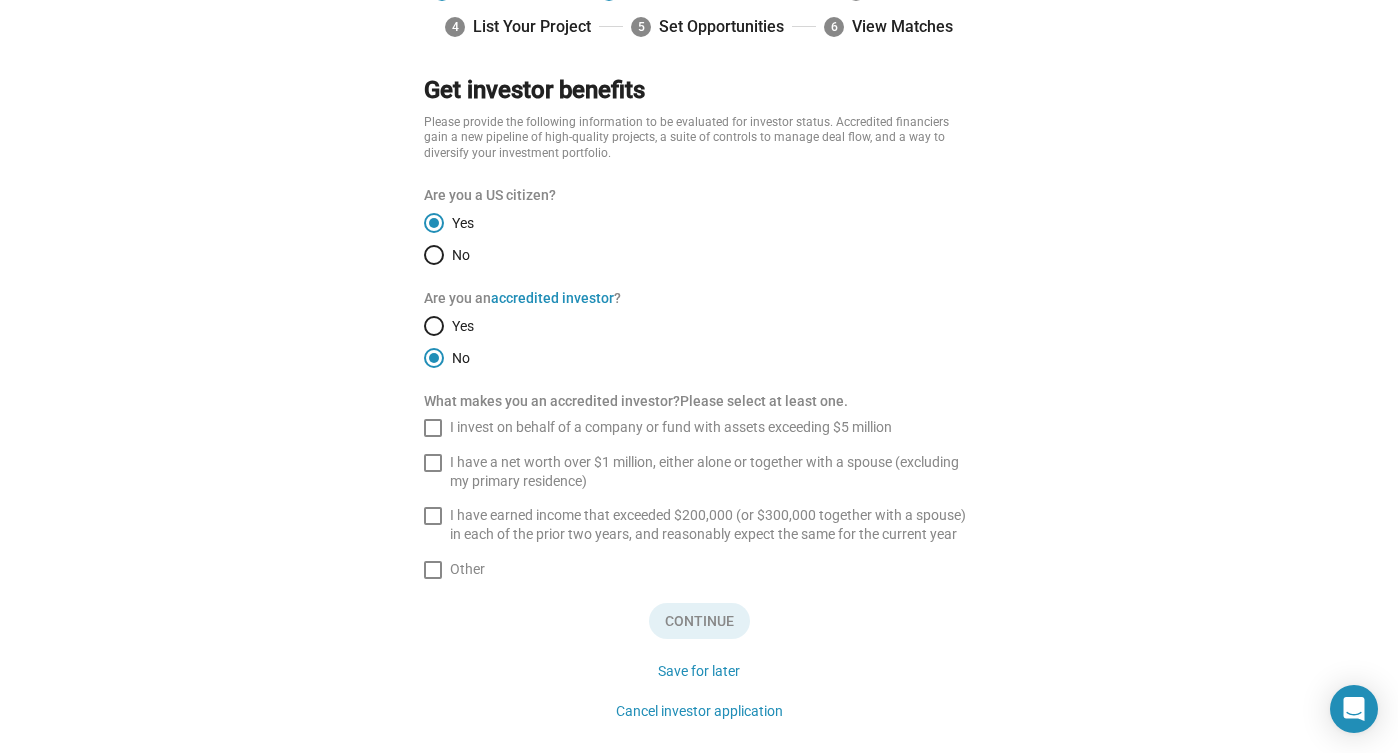 scroll, scrollTop: 153, scrollLeft: 0, axis: vertical 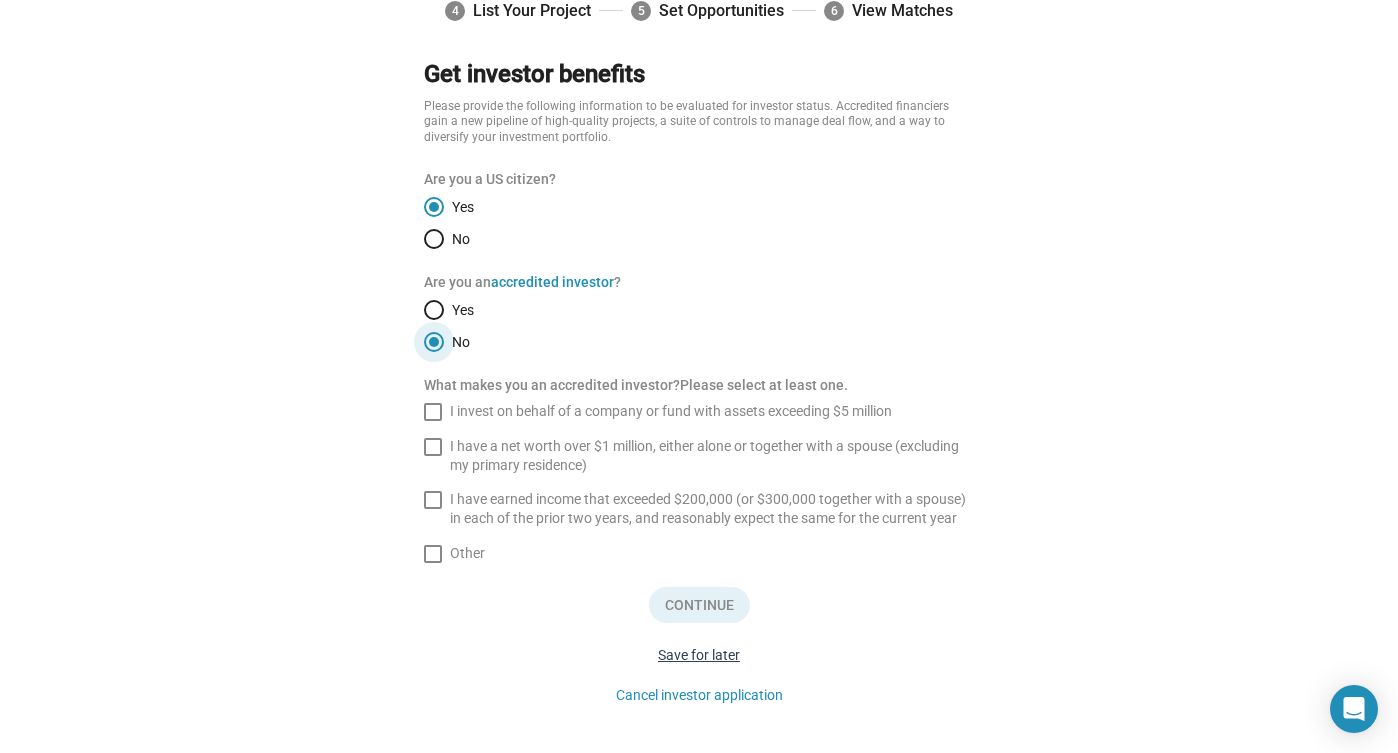 click on "Save for later" at bounding box center [699, 655] 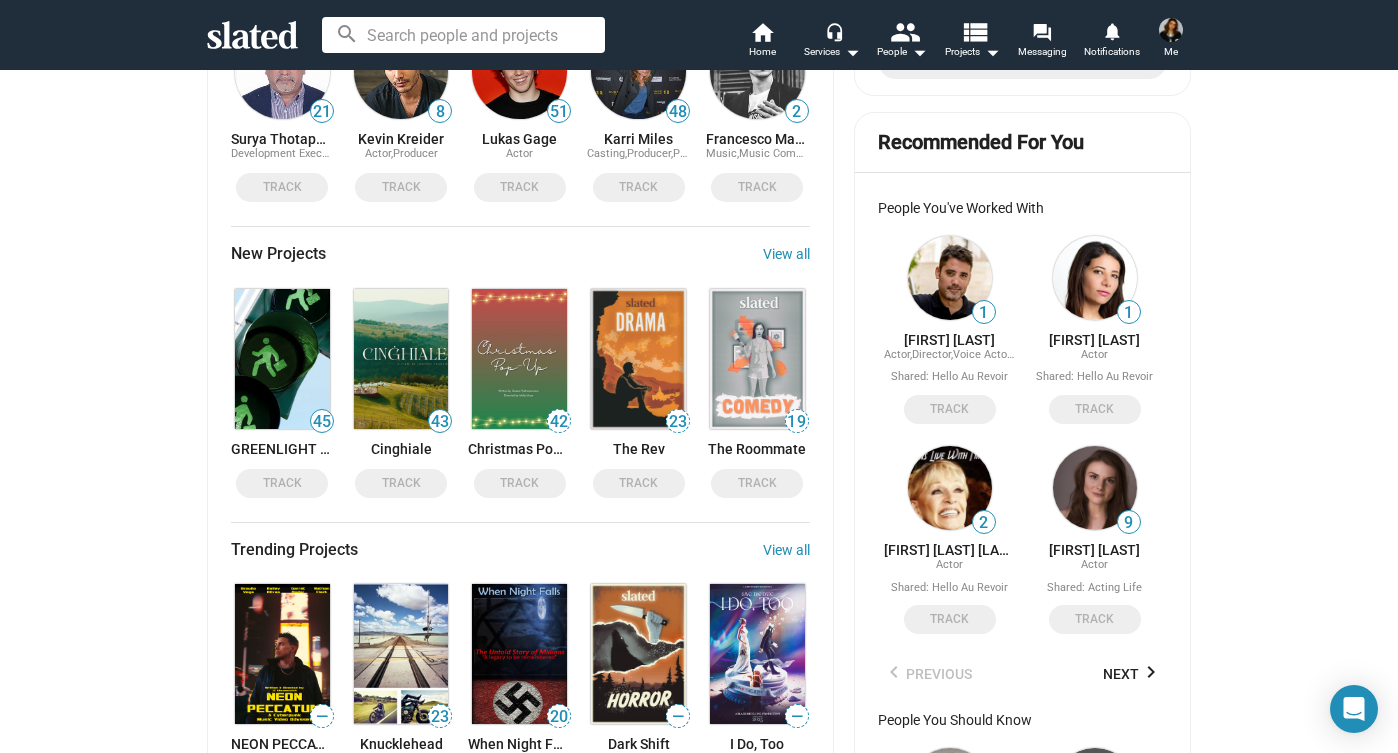 scroll, scrollTop: 0, scrollLeft: 0, axis: both 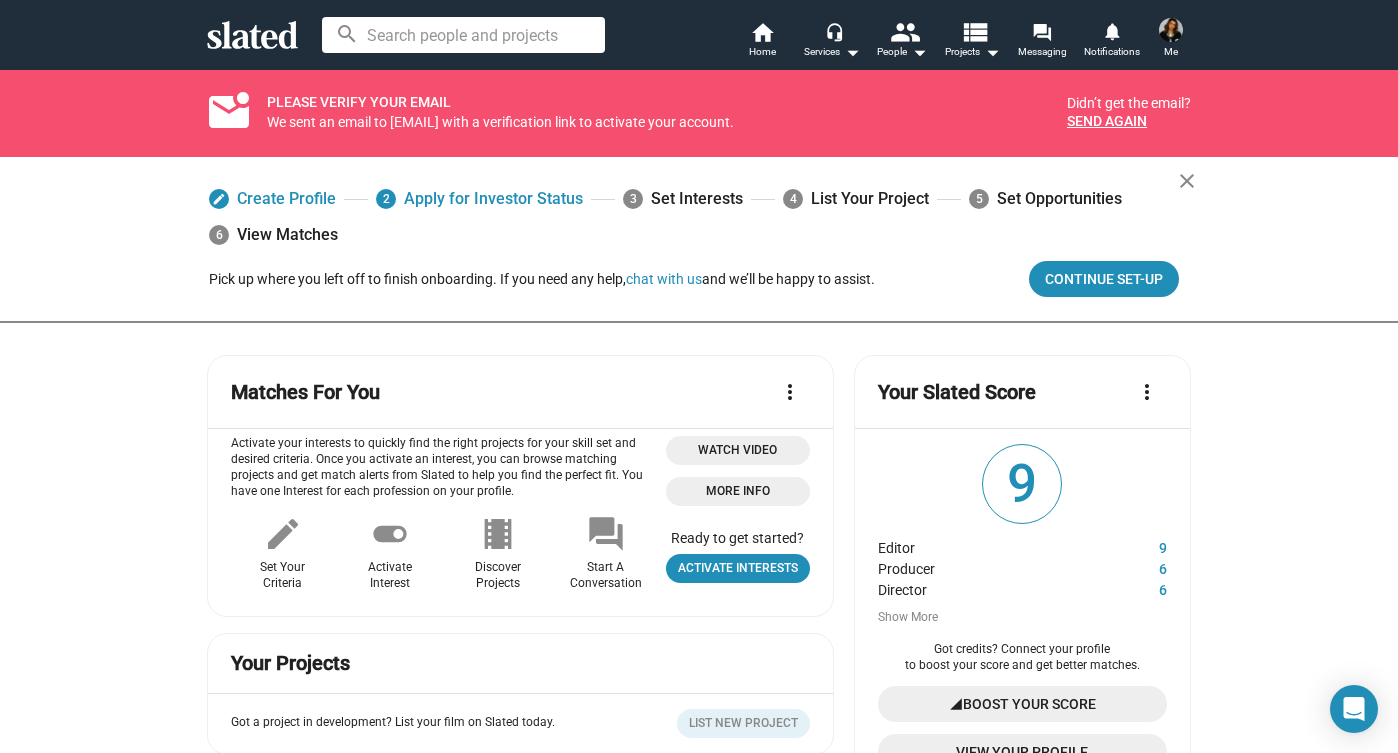 click on "edit  Create Profile  2  Apply for Investor Status  3  Set Interests  4  List Your Project  5  Set Opportunities  6  View Matches   Pick up where you left off to finish onboarding. If you need any help,  chat with us  and we’ll be happy to assist.  Continue Set-up close" at bounding box center (699, 240) 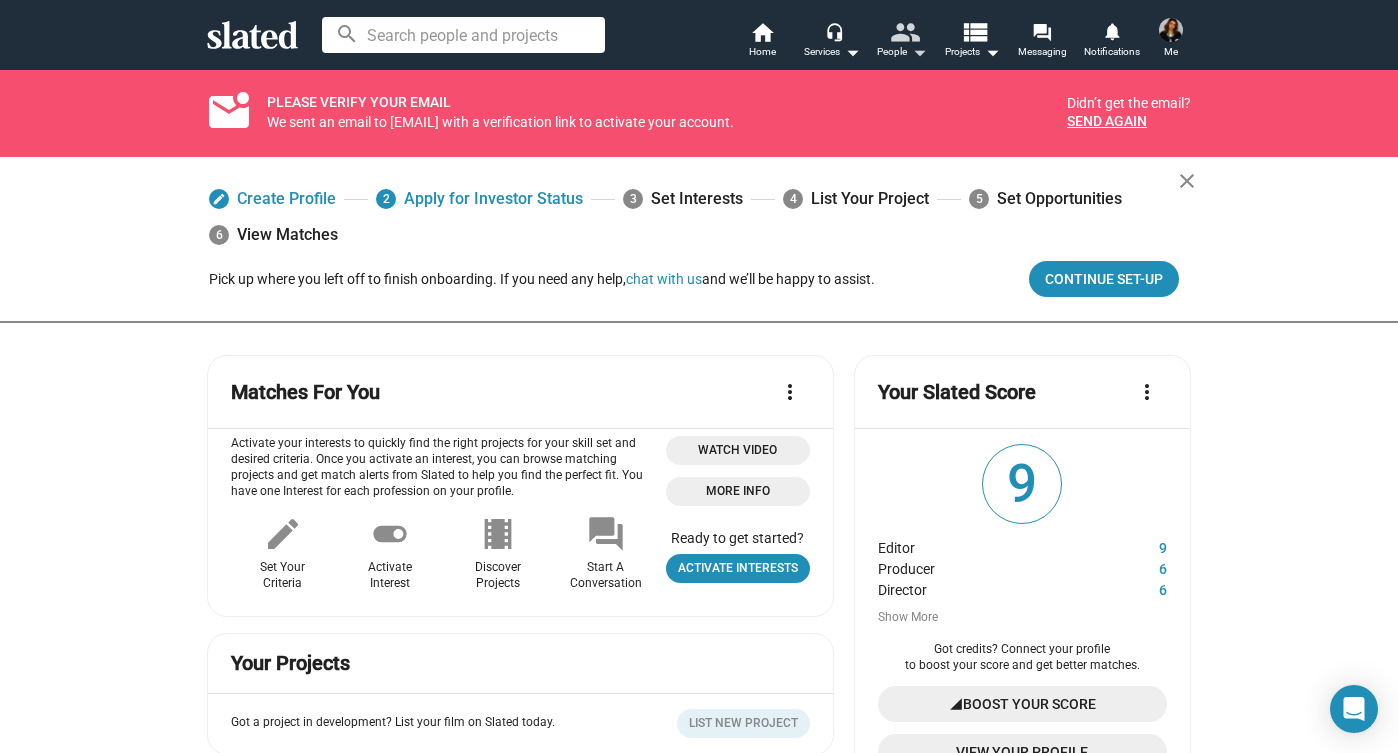 click on "people" at bounding box center [904, 31] 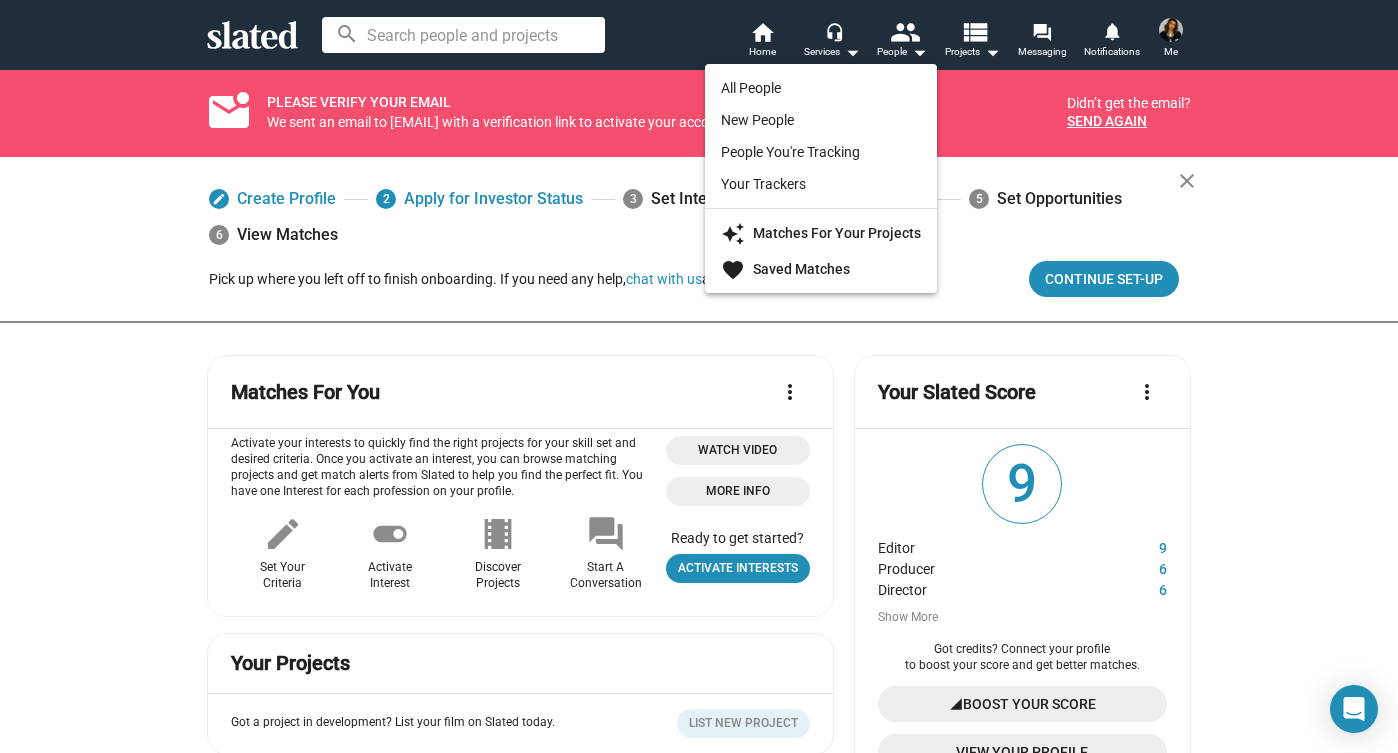 click at bounding box center (699, 376) 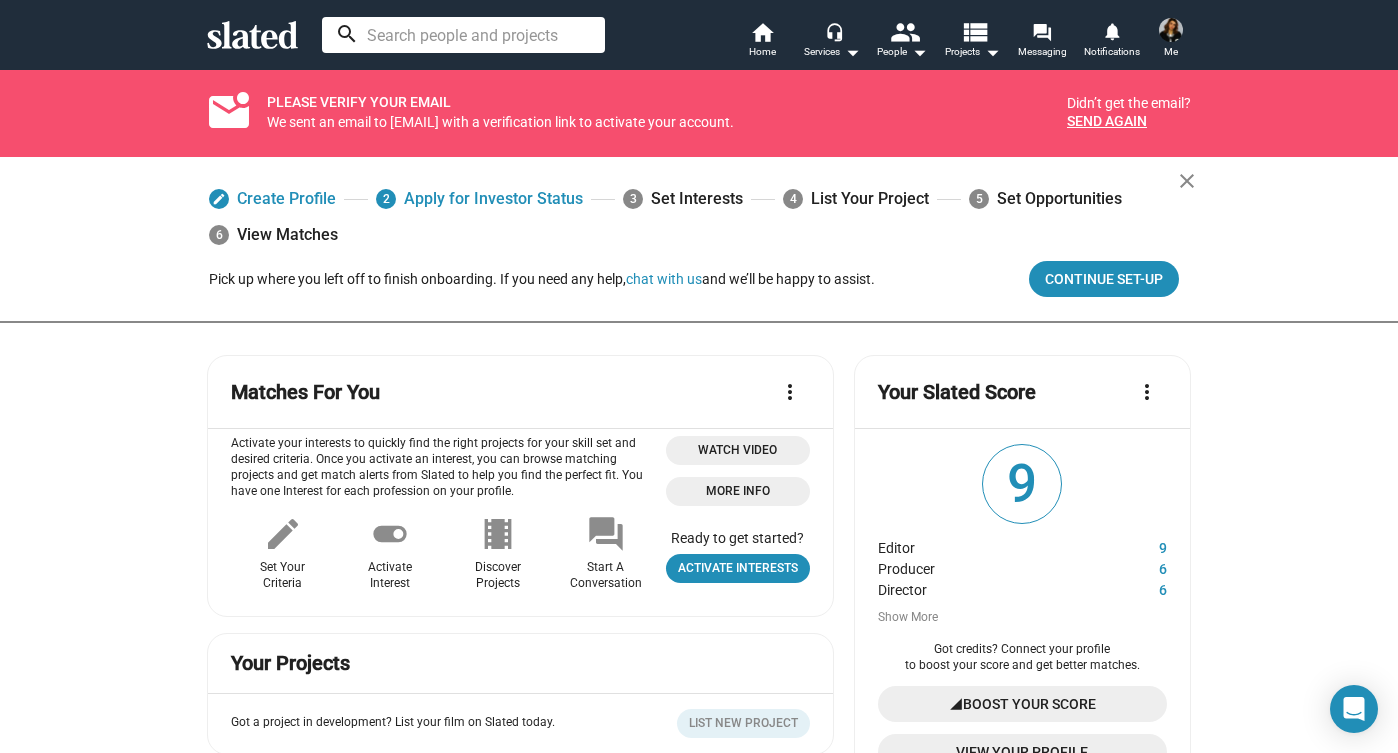 click at bounding box center [463, 35] 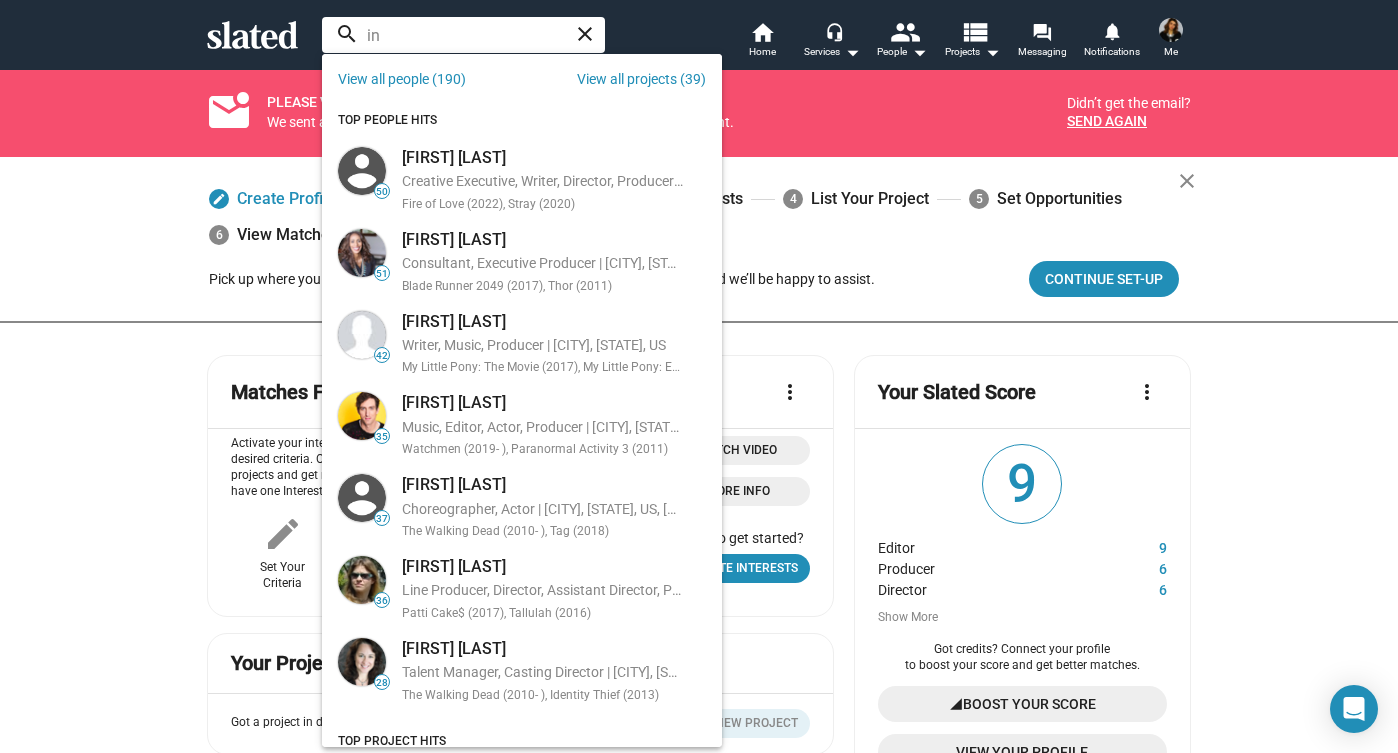click on "edit  Create Profile  2  Apply for Investor Status  3  Set Interests  4  List Your Project  5  Set Opportunities  6  View Matches   Pick up where you left off to finish onboarding. If you need any help,  chat with us  and we’ll be happy to assist.  Continue Set-up close" at bounding box center [699, 240] 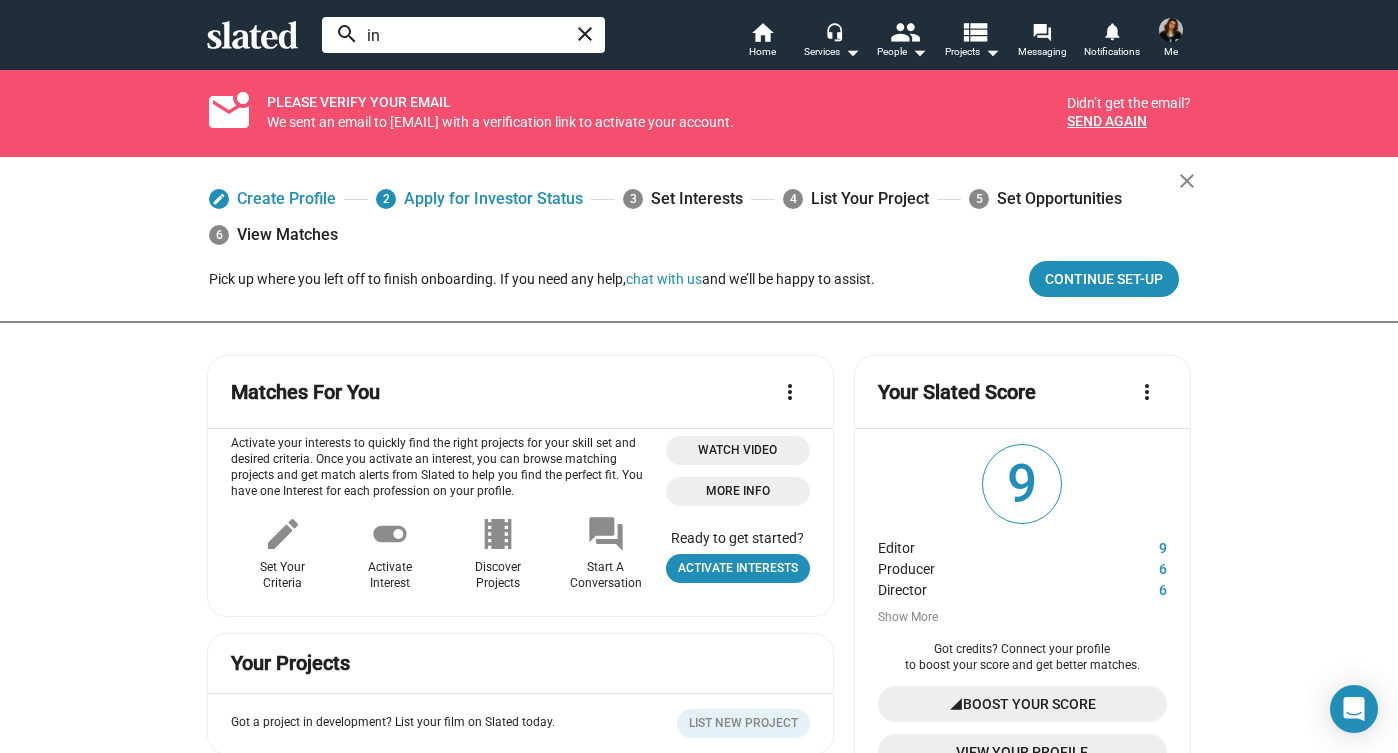 click on "in" at bounding box center [463, 35] 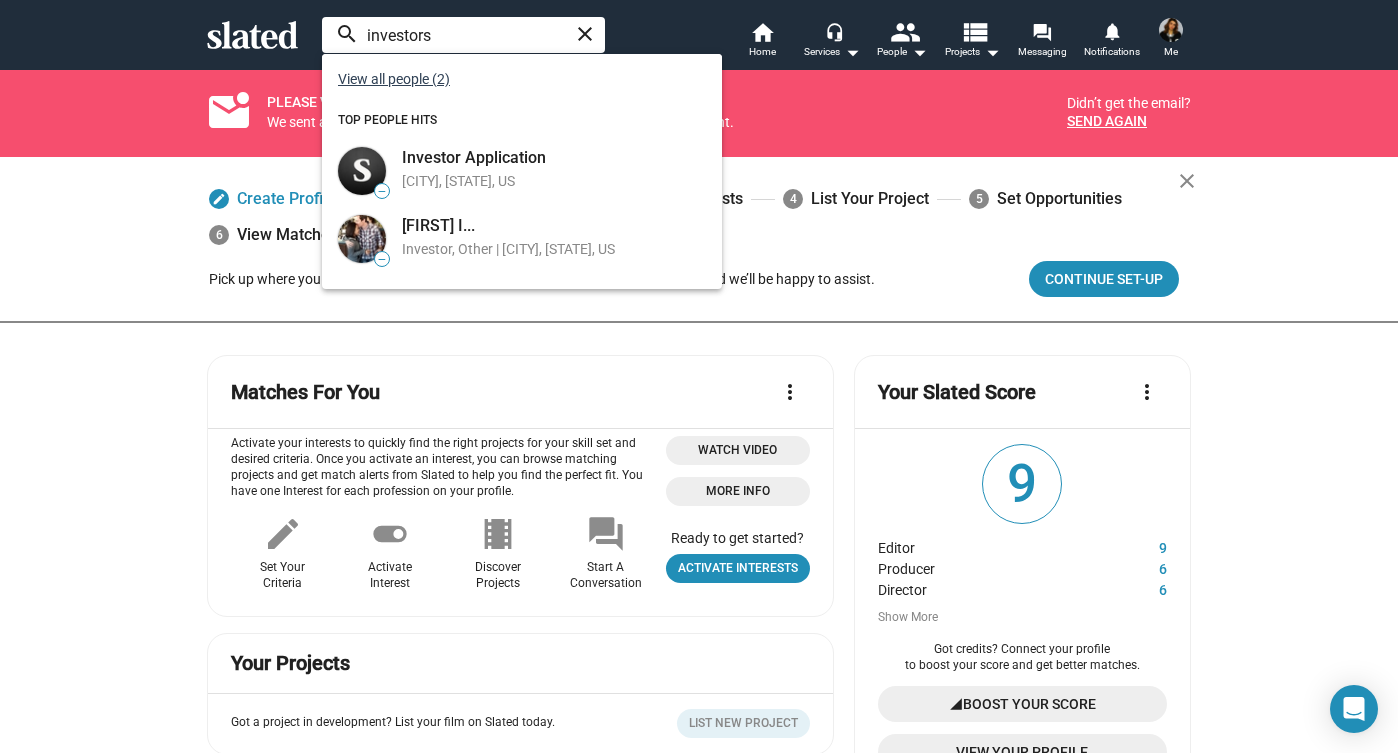 type on "investors" 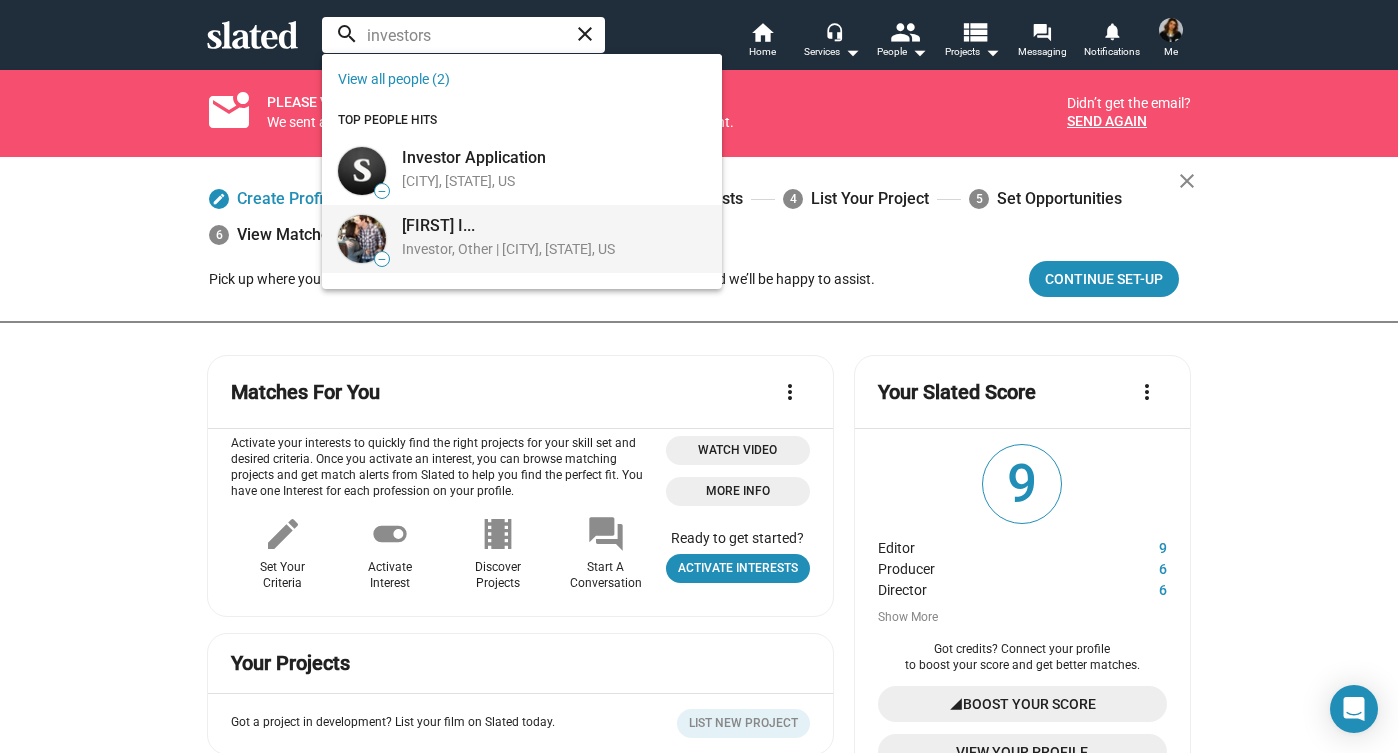 click on "Ann I..." at bounding box center (508, 225) 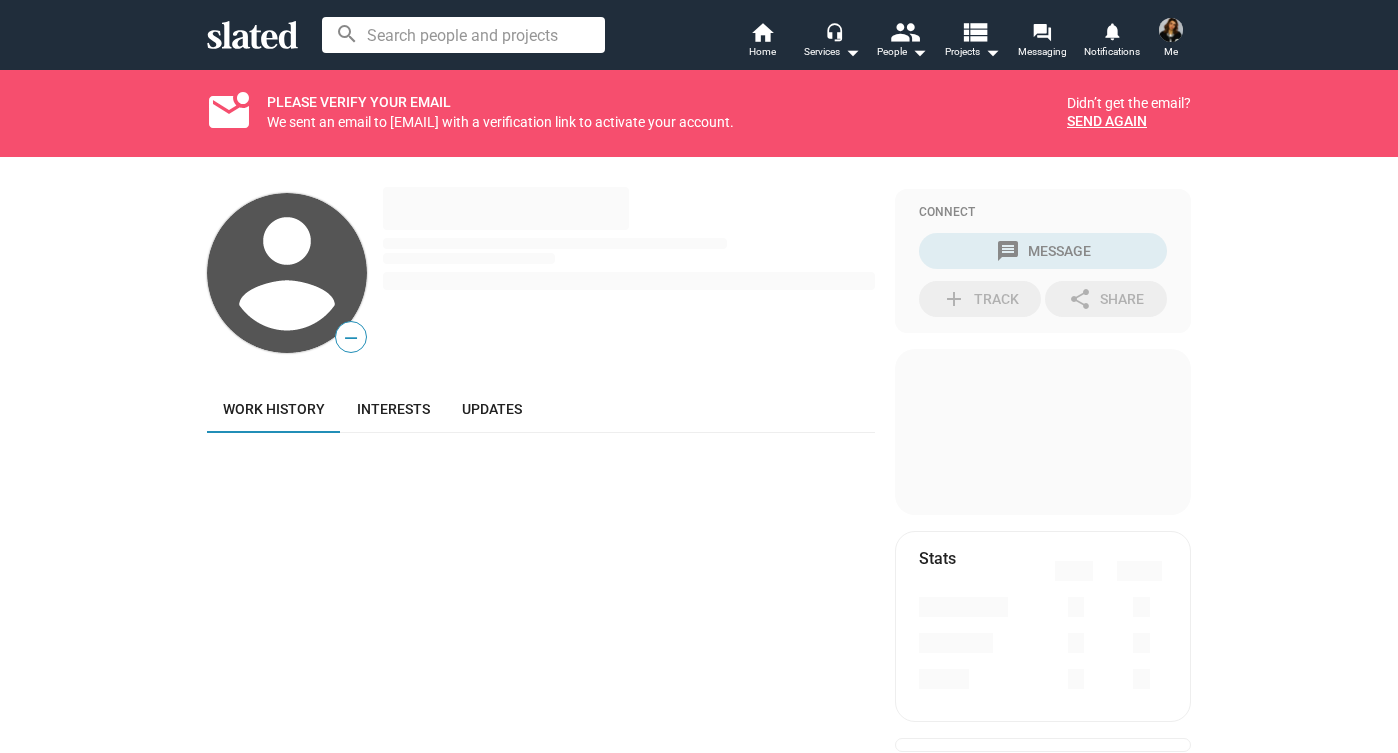 scroll, scrollTop: 0, scrollLeft: 0, axis: both 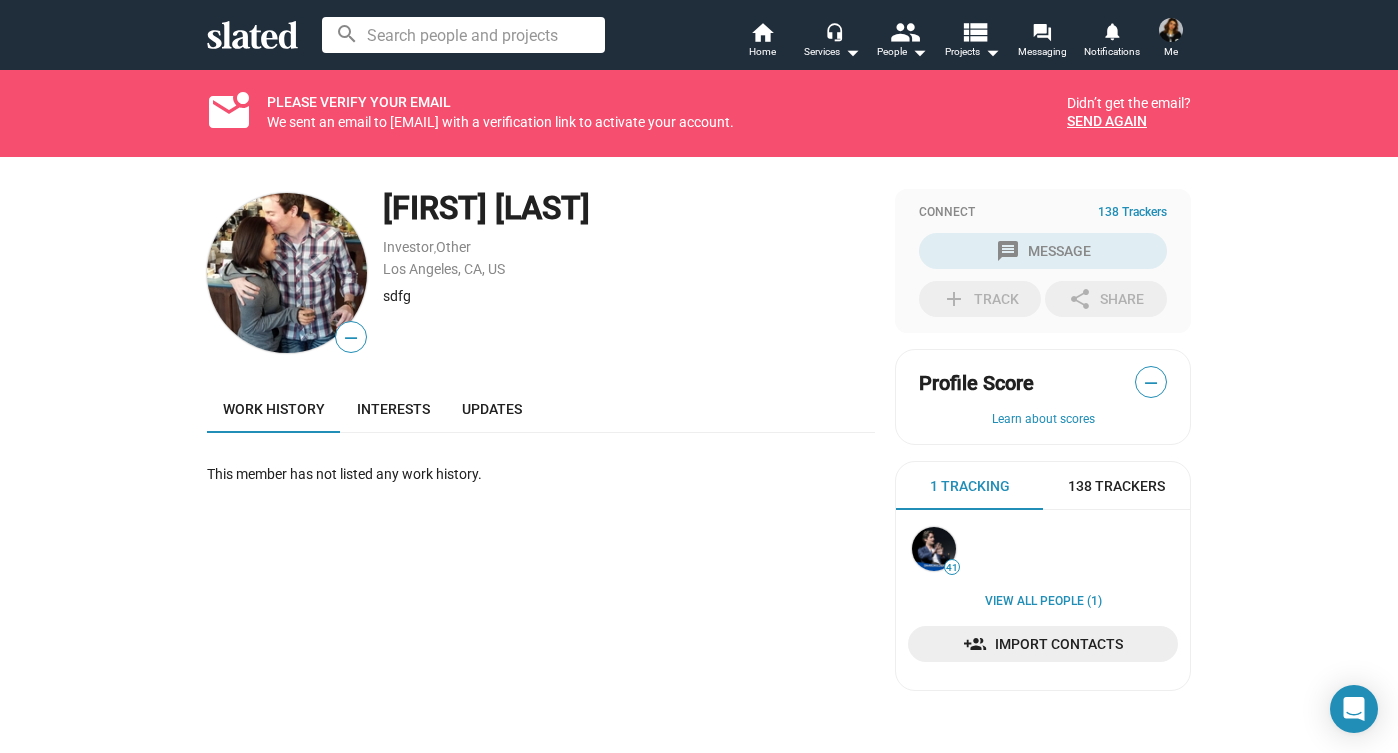 click at bounding box center [463, 35] 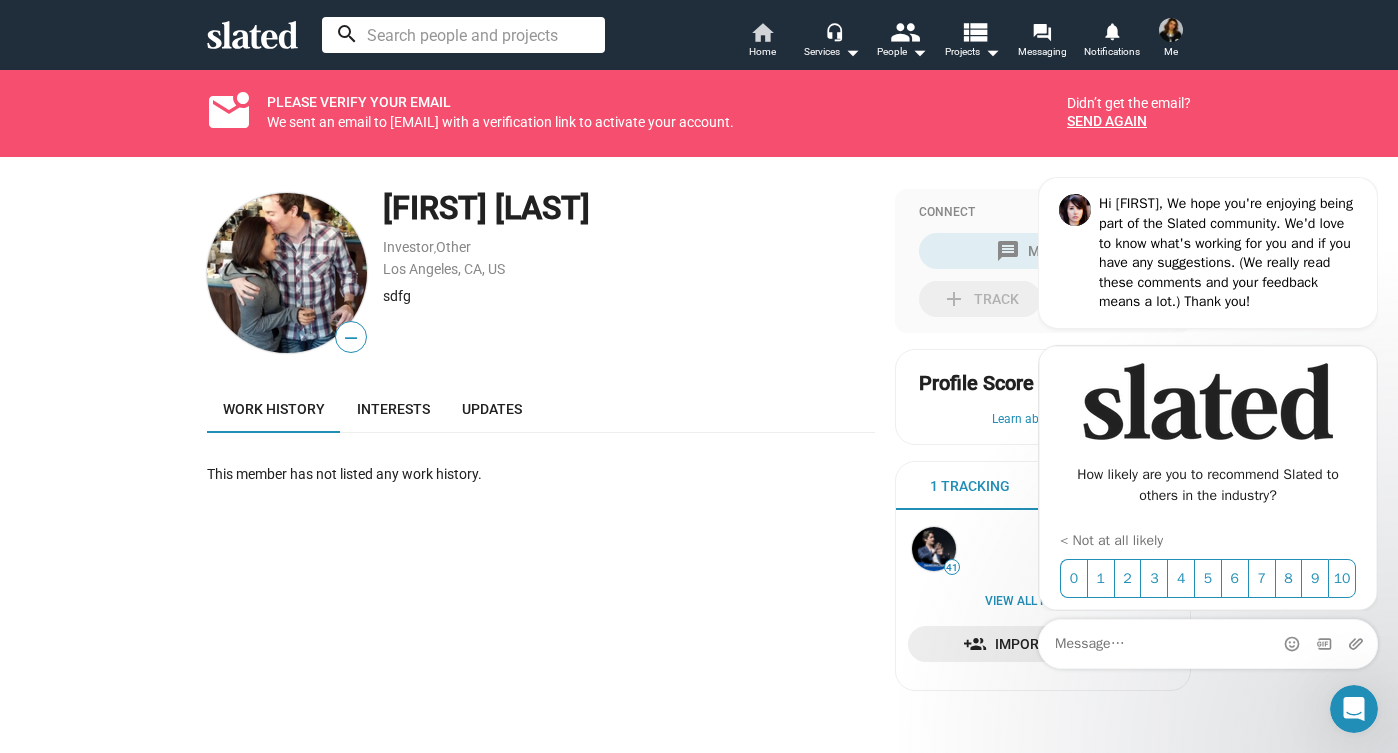 scroll, scrollTop: 0, scrollLeft: 0, axis: both 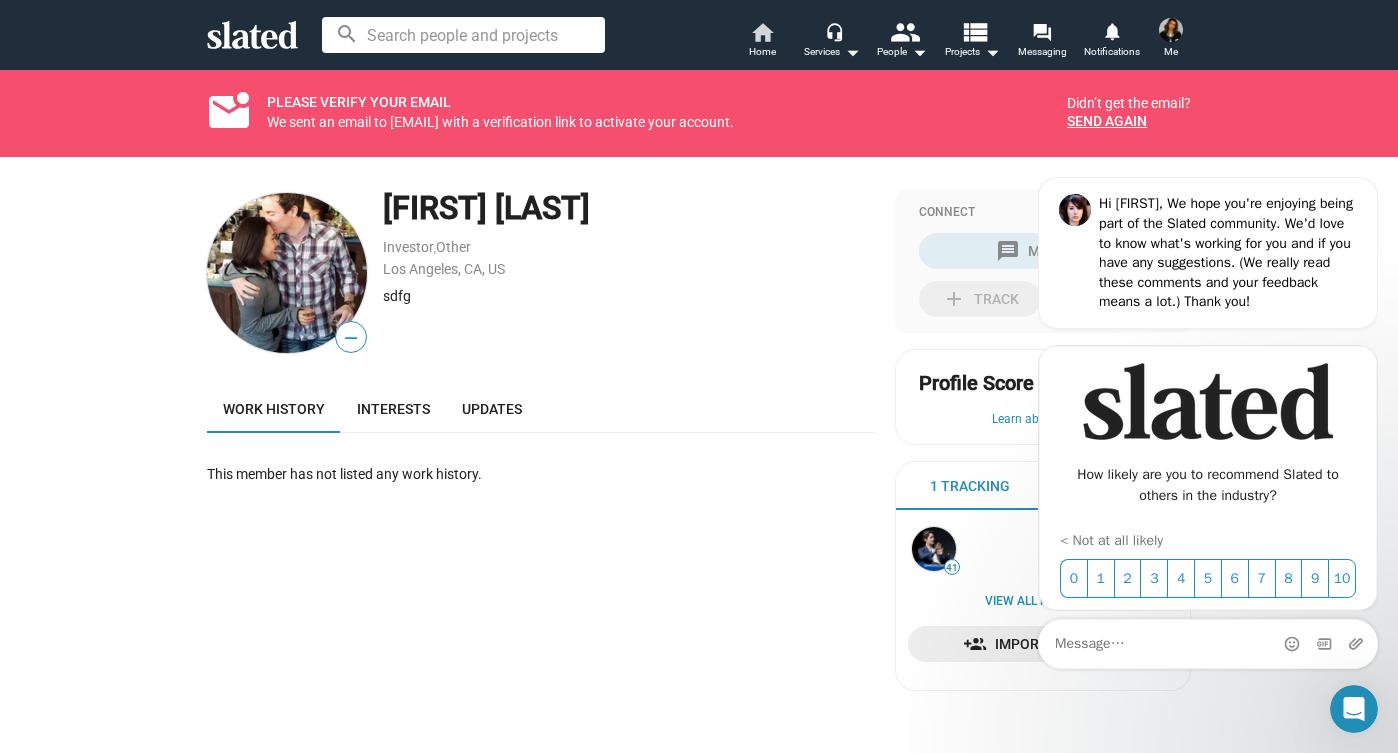 click on "Home" at bounding box center [762, 52] 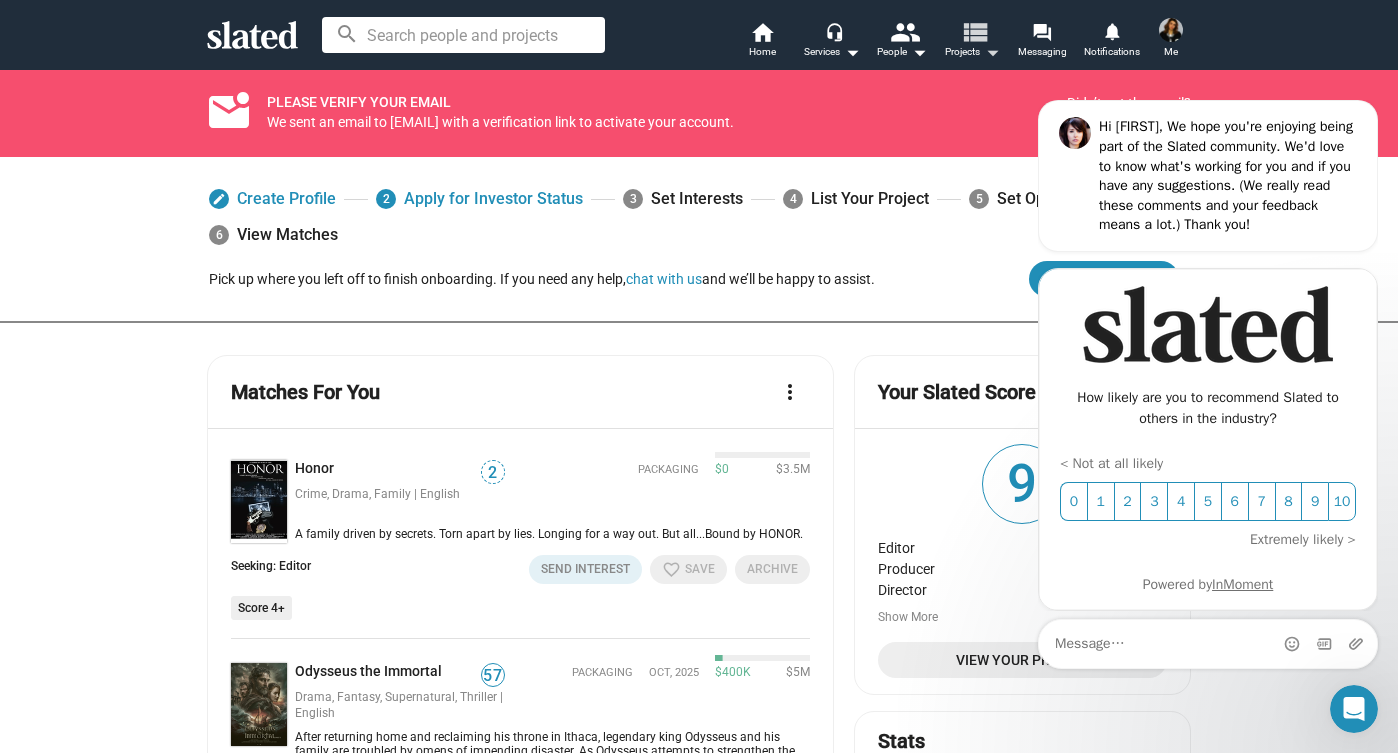click on "view_list" at bounding box center [974, 31] 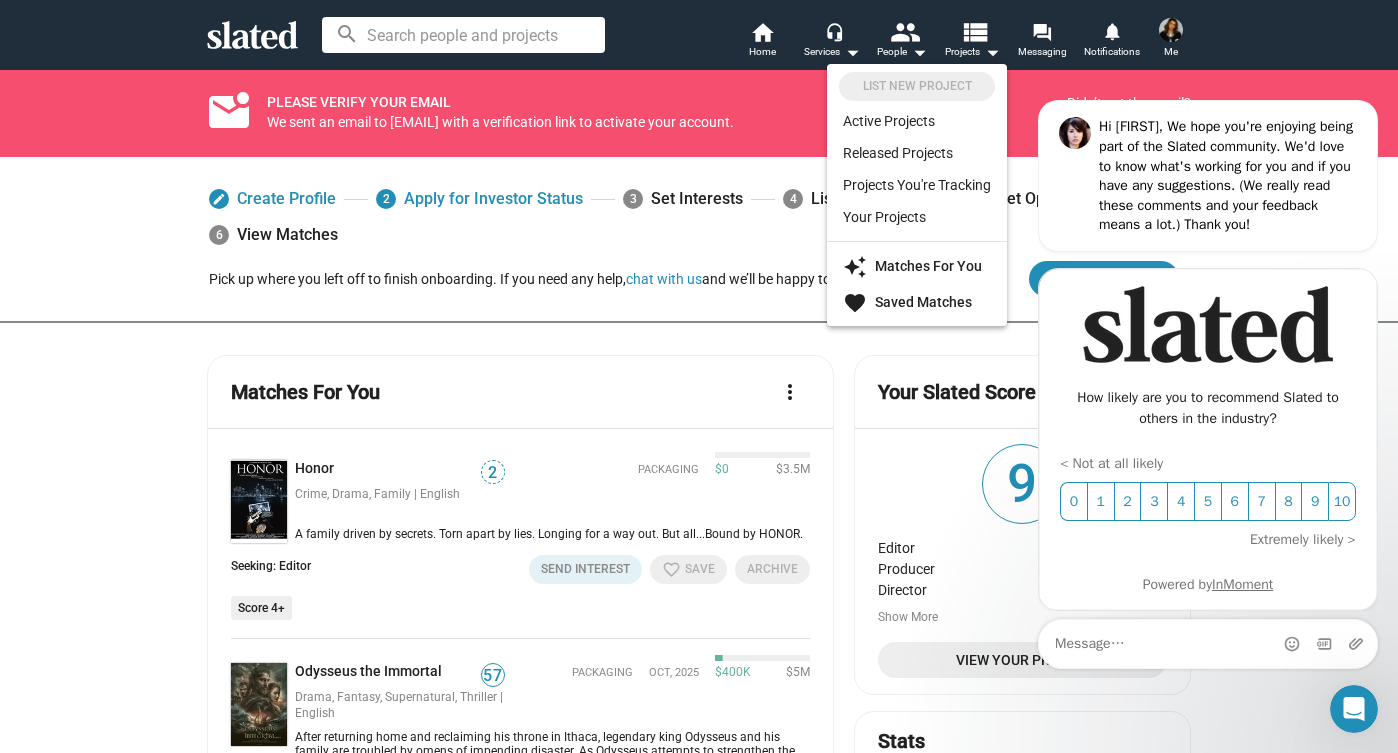 click at bounding box center (699, 376) 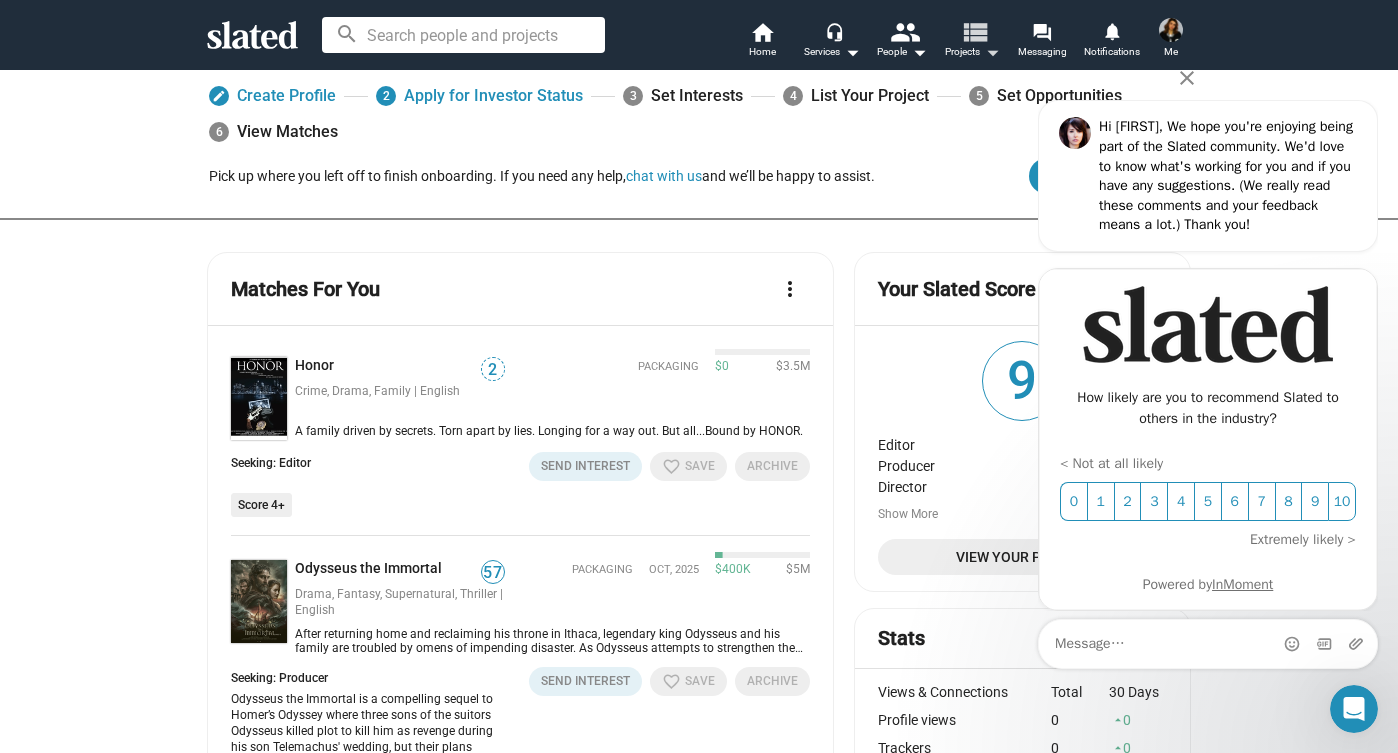 scroll, scrollTop: 104, scrollLeft: 0, axis: vertical 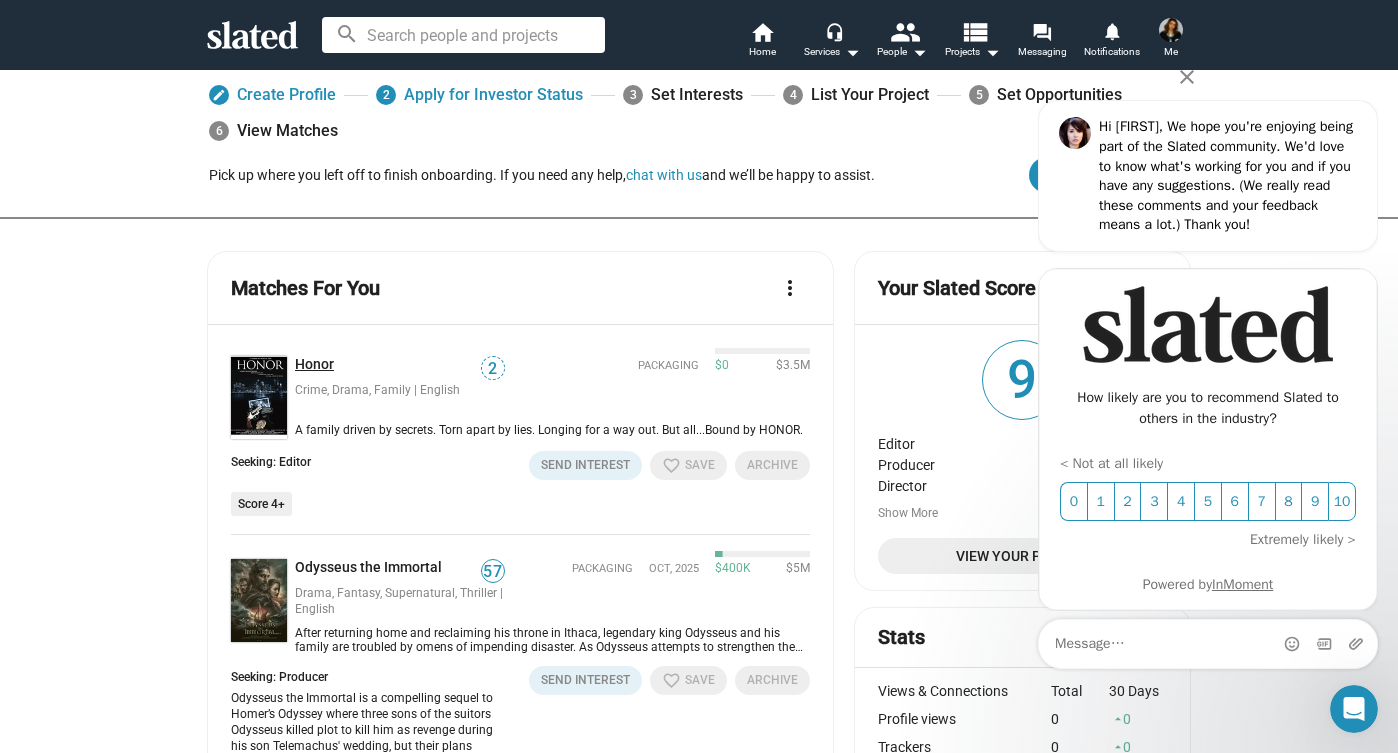 click on "Honor" at bounding box center (318, 365) 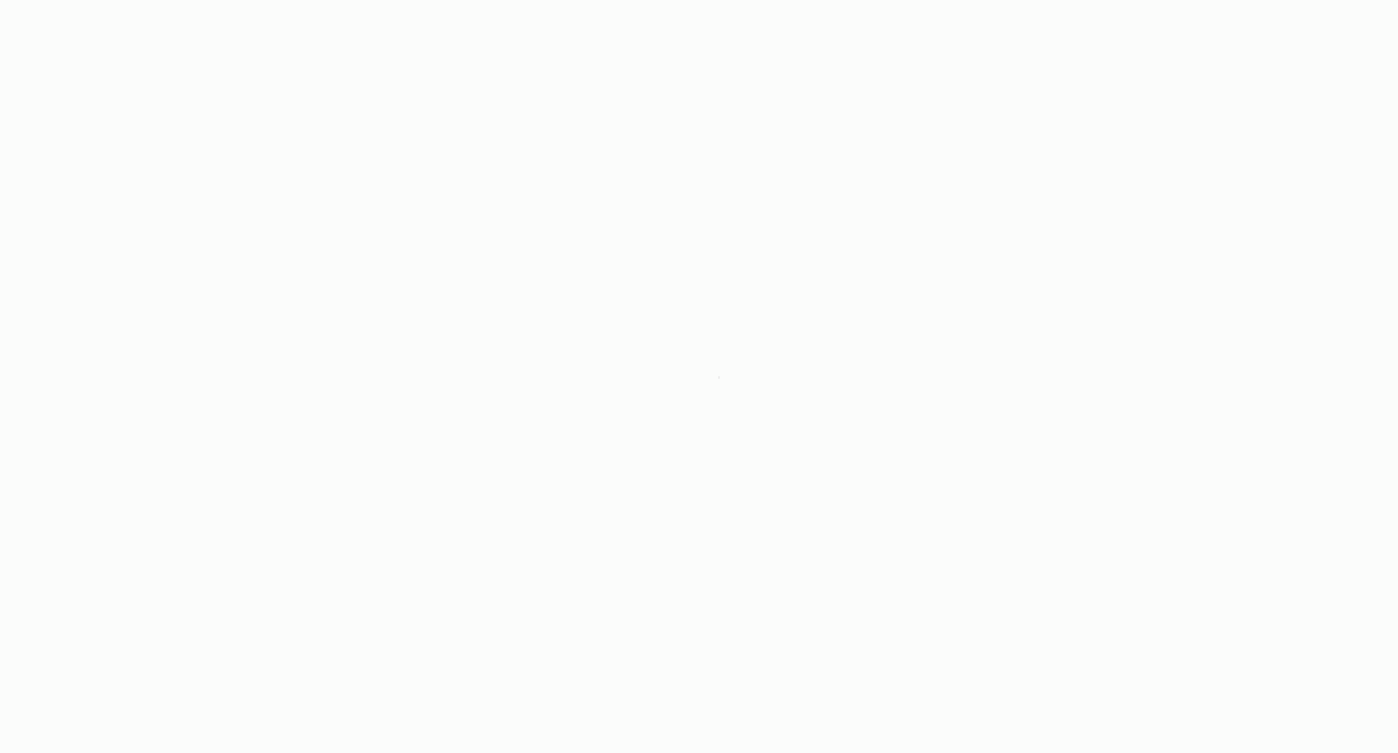 scroll, scrollTop: 0, scrollLeft: 0, axis: both 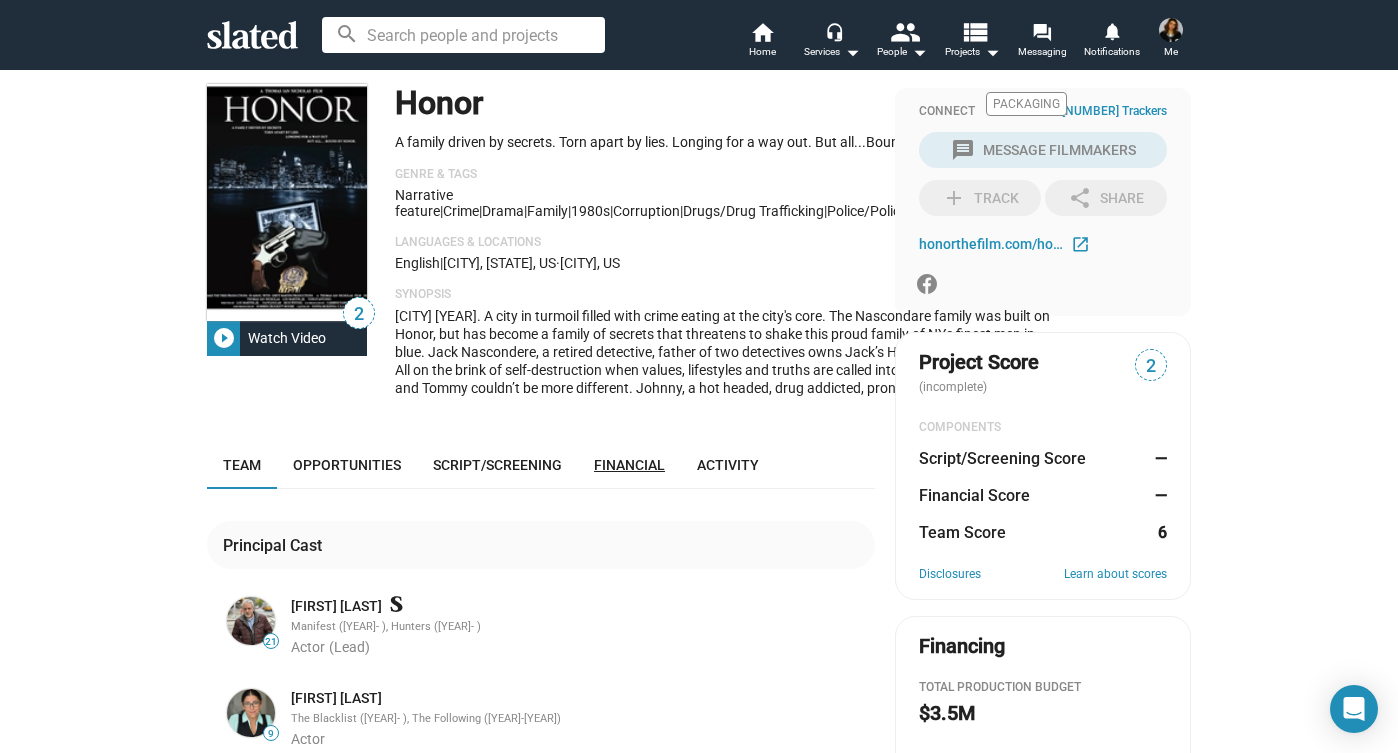 click on "Financial" at bounding box center (629, 465) 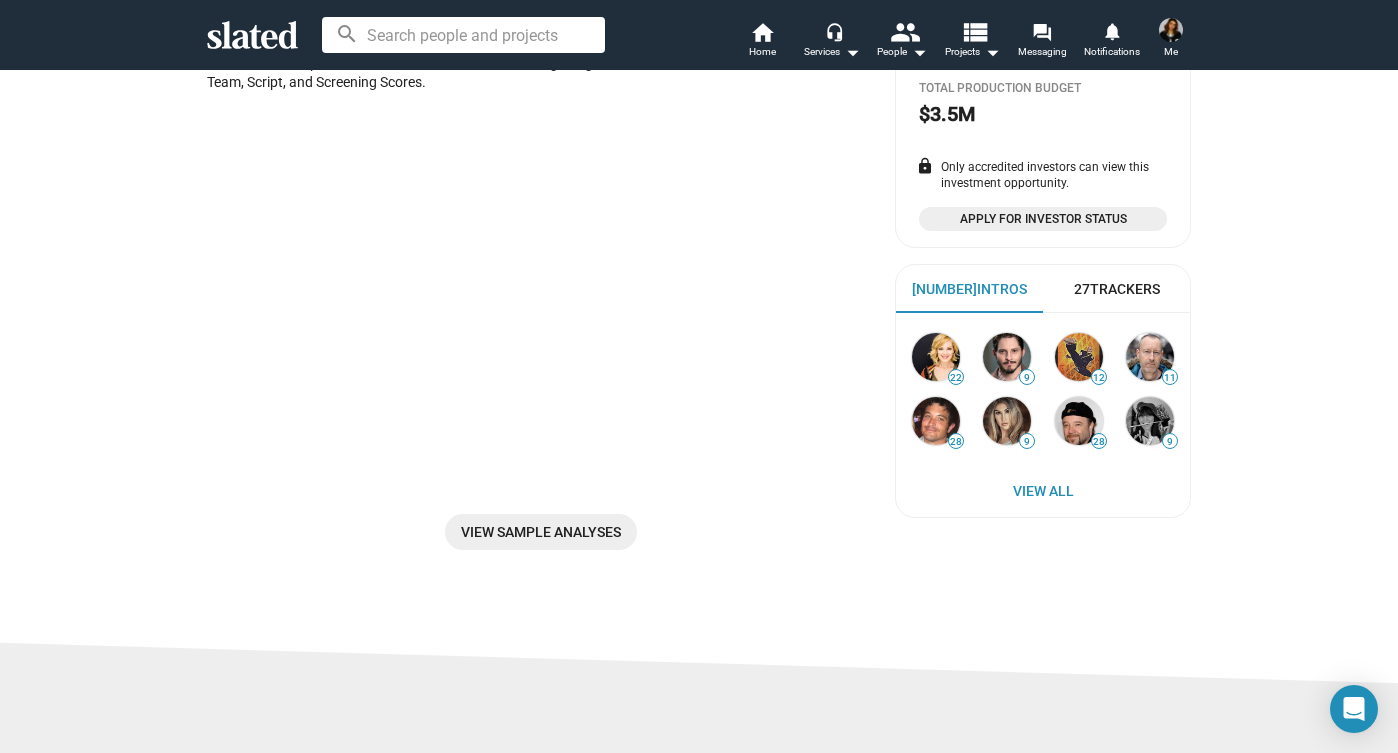 scroll, scrollTop: 705, scrollLeft: 0, axis: vertical 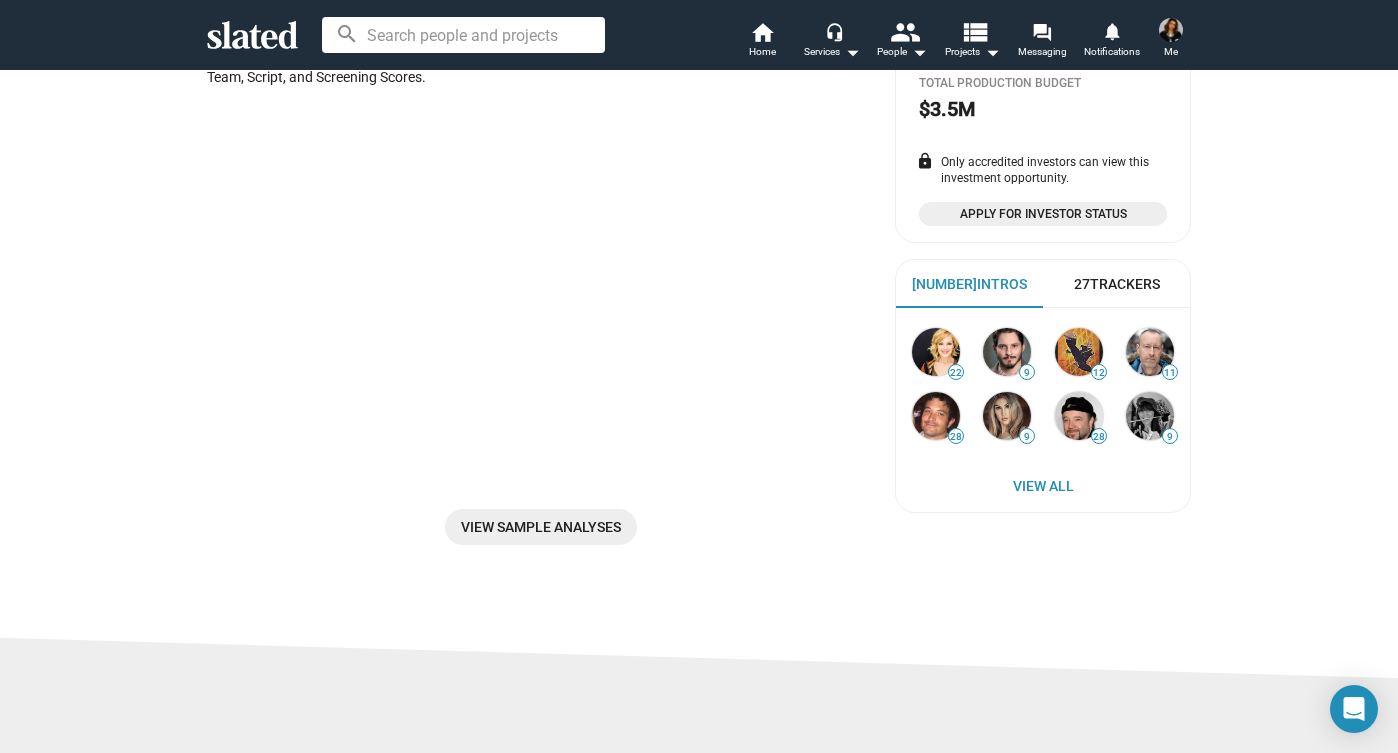 click on "[NUMBER] Trackers" at bounding box center [1117, 284] 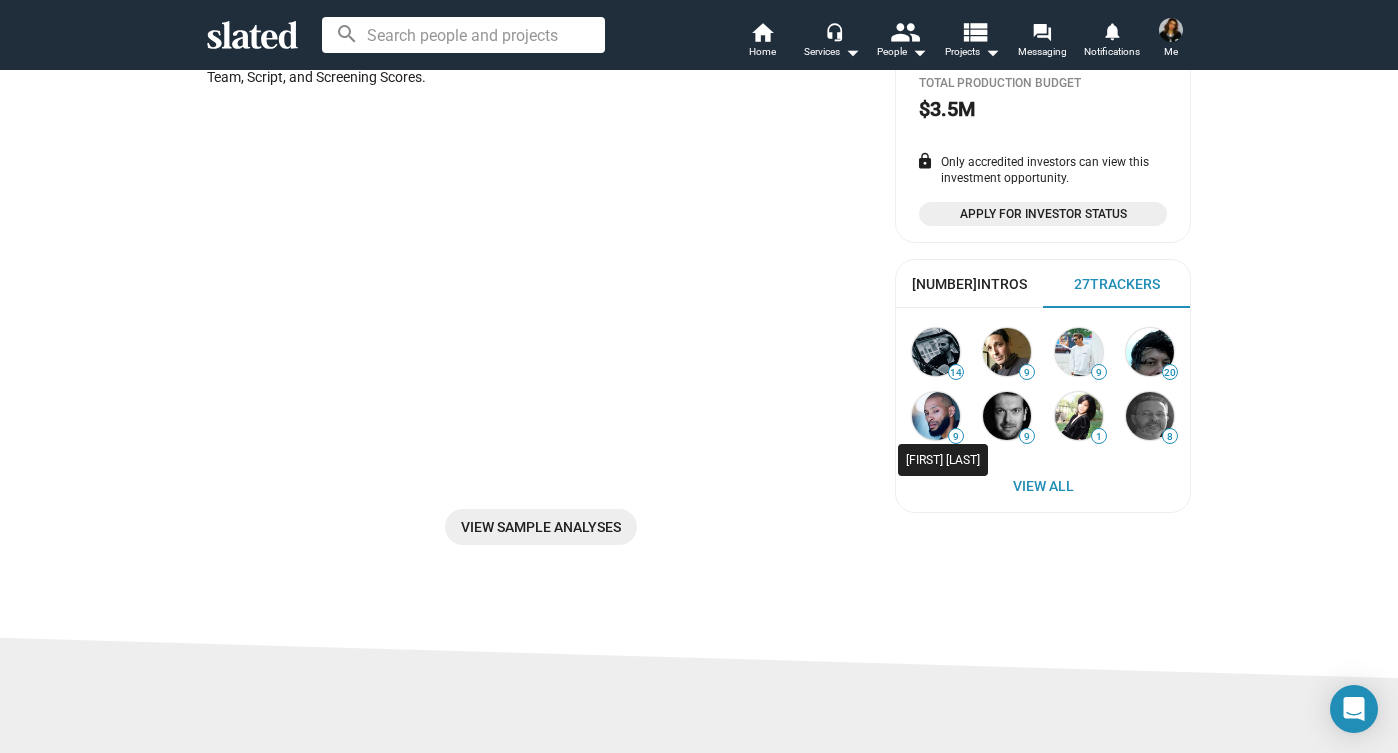 click at bounding box center (936, 416) 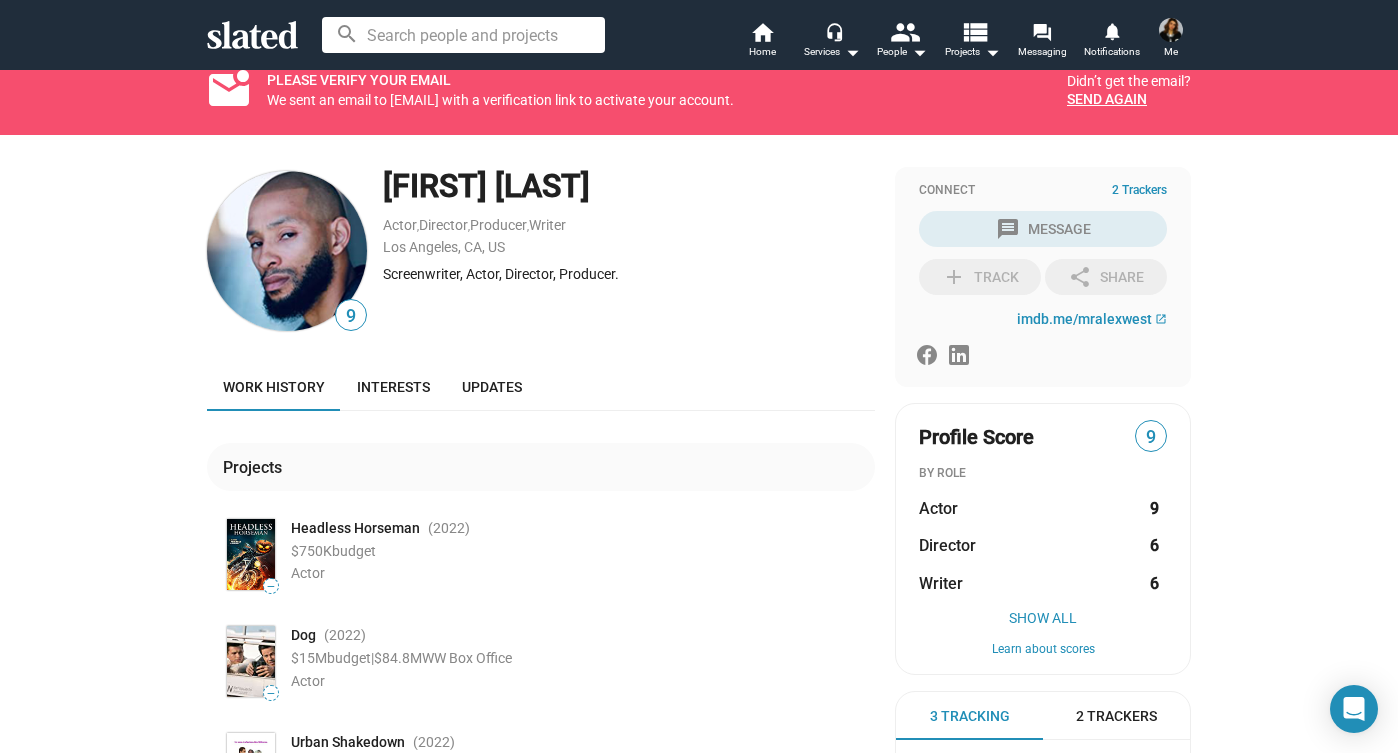 scroll, scrollTop: 0, scrollLeft: 0, axis: both 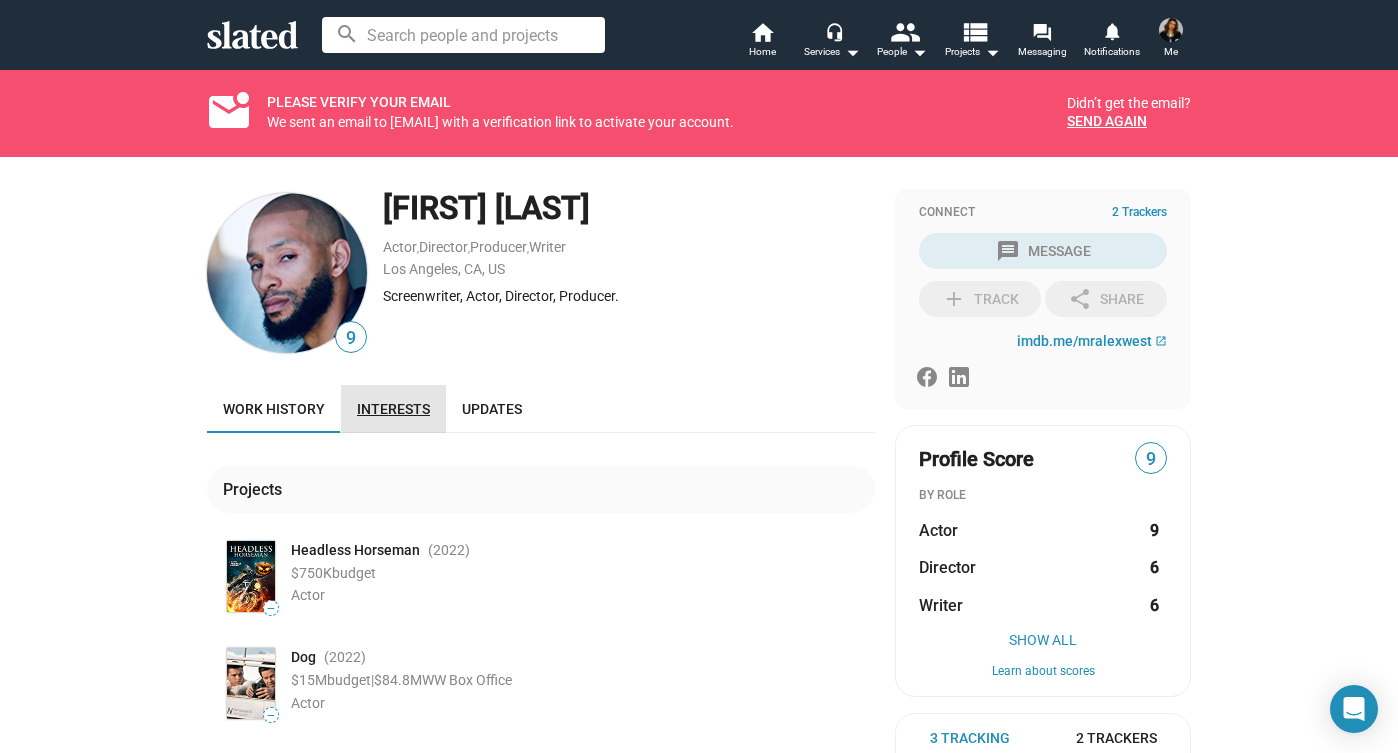 click on "Interests" at bounding box center (393, 409) 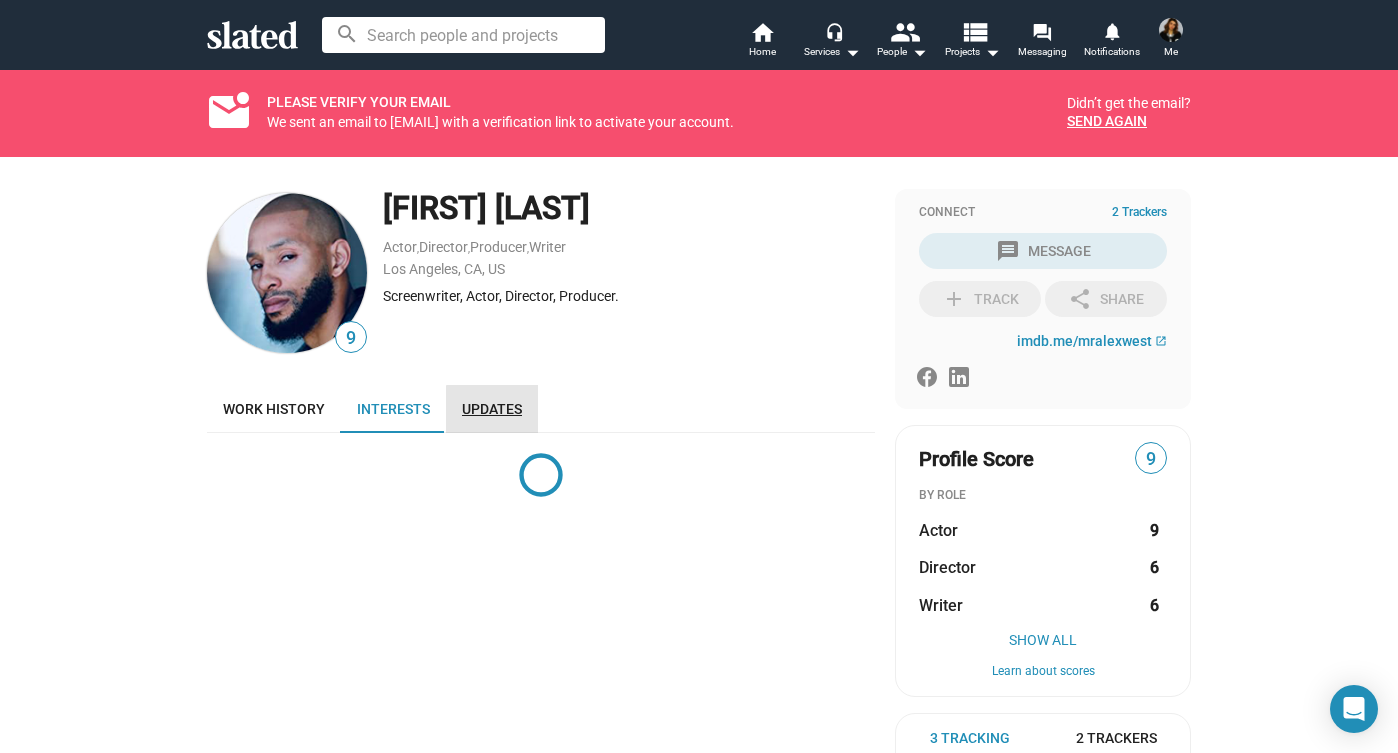 click on "Updates" at bounding box center (492, 409) 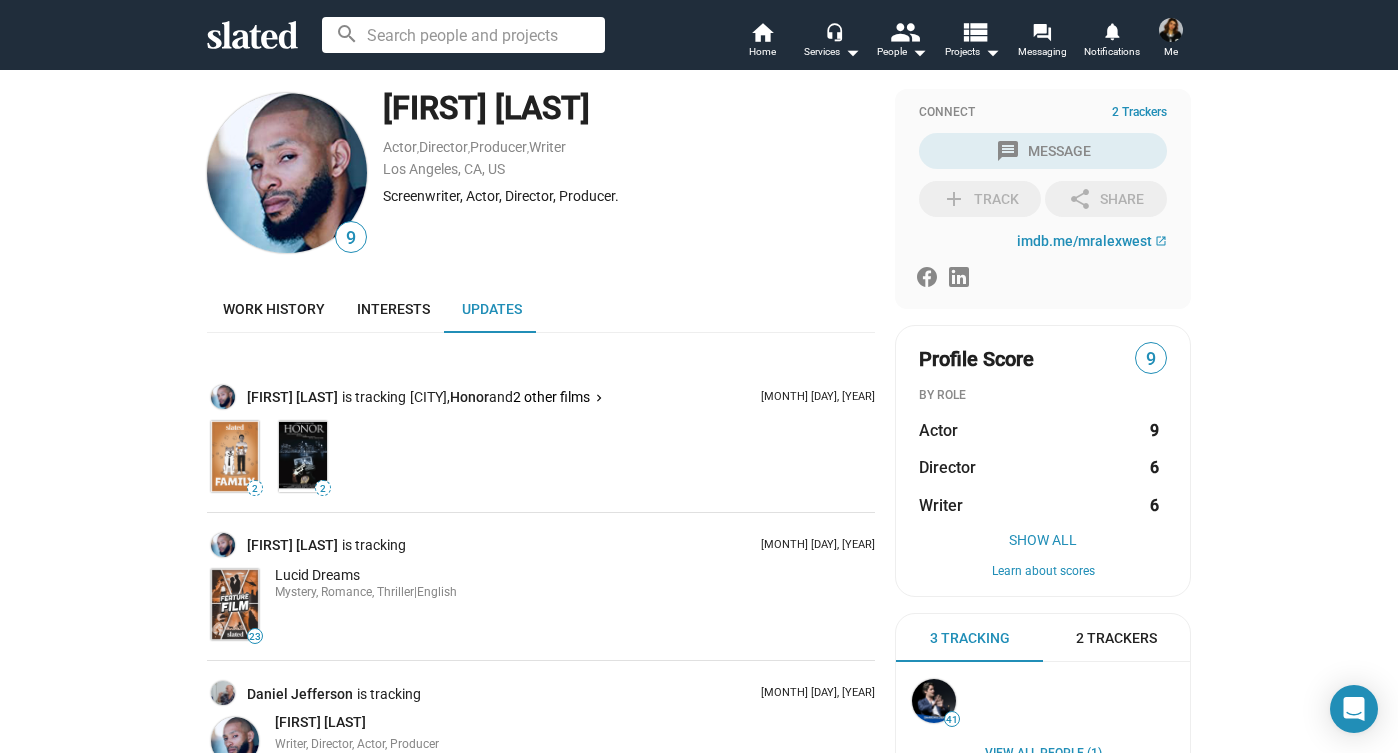 scroll, scrollTop: 0, scrollLeft: 0, axis: both 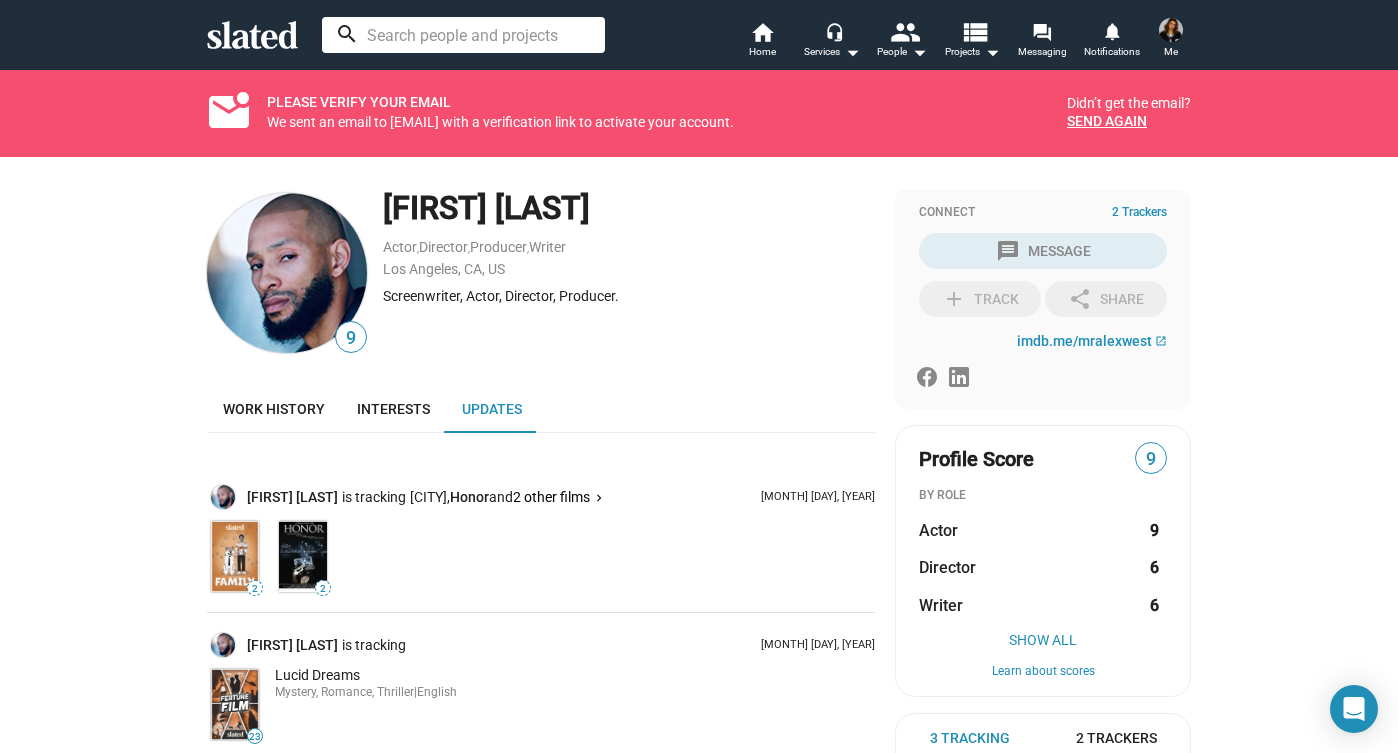 click at bounding box center (463, 35) 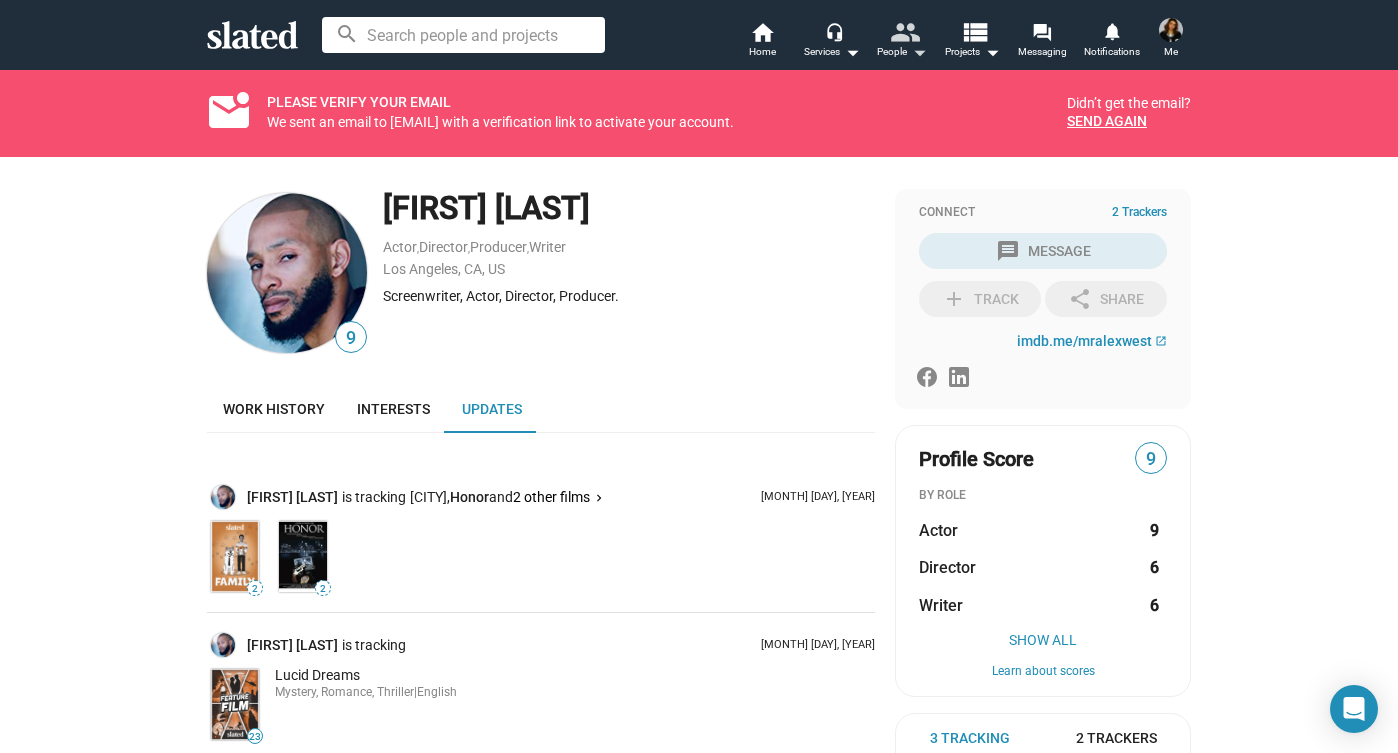 click on "arrow_drop_down" at bounding box center [852, 52] 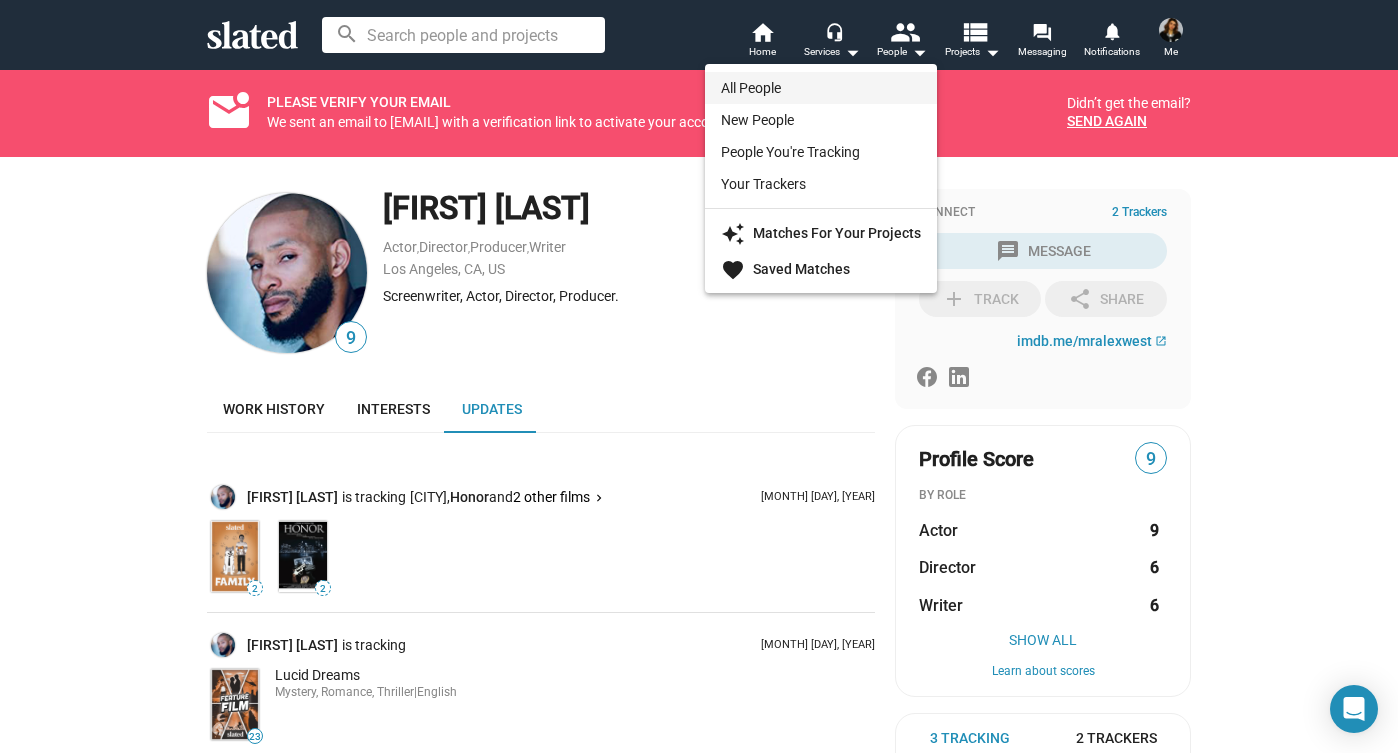 click on "All People" at bounding box center (821, 88) 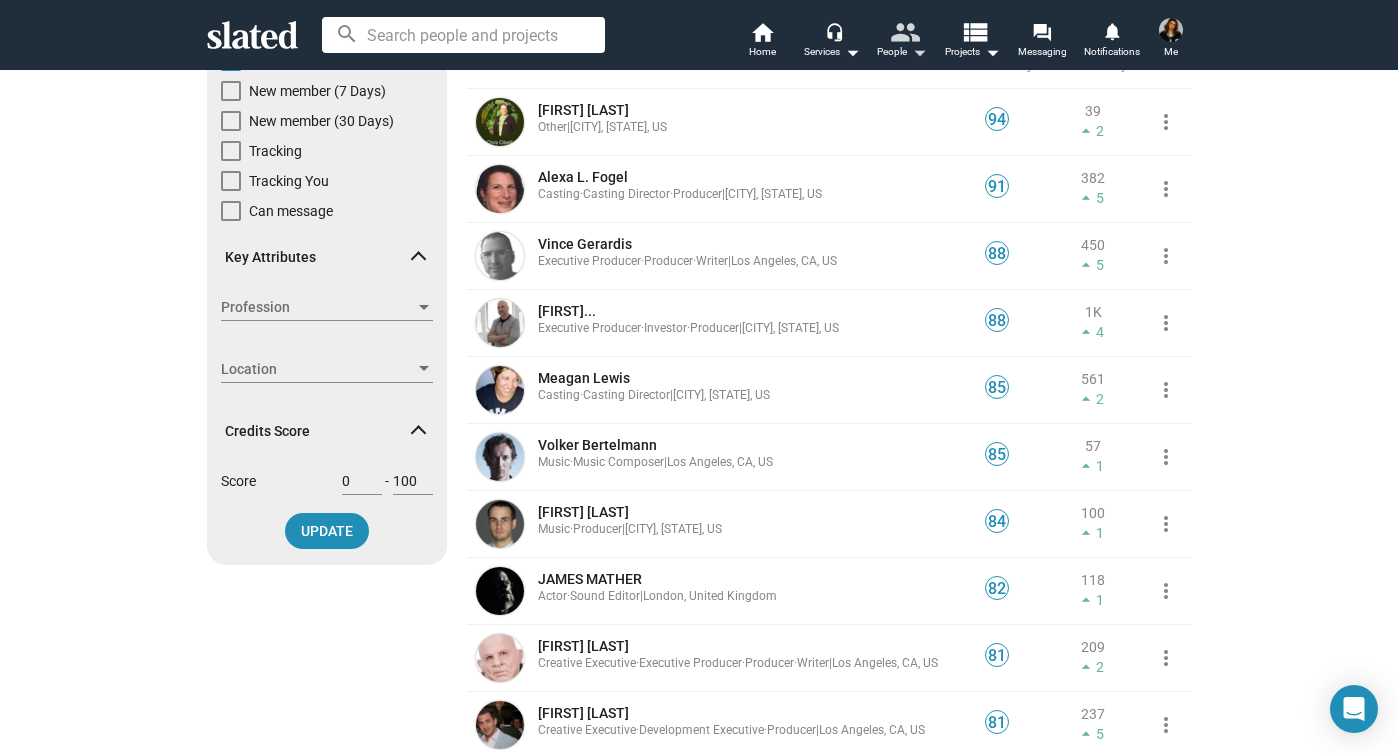 scroll, scrollTop: 269, scrollLeft: 0, axis: vertical 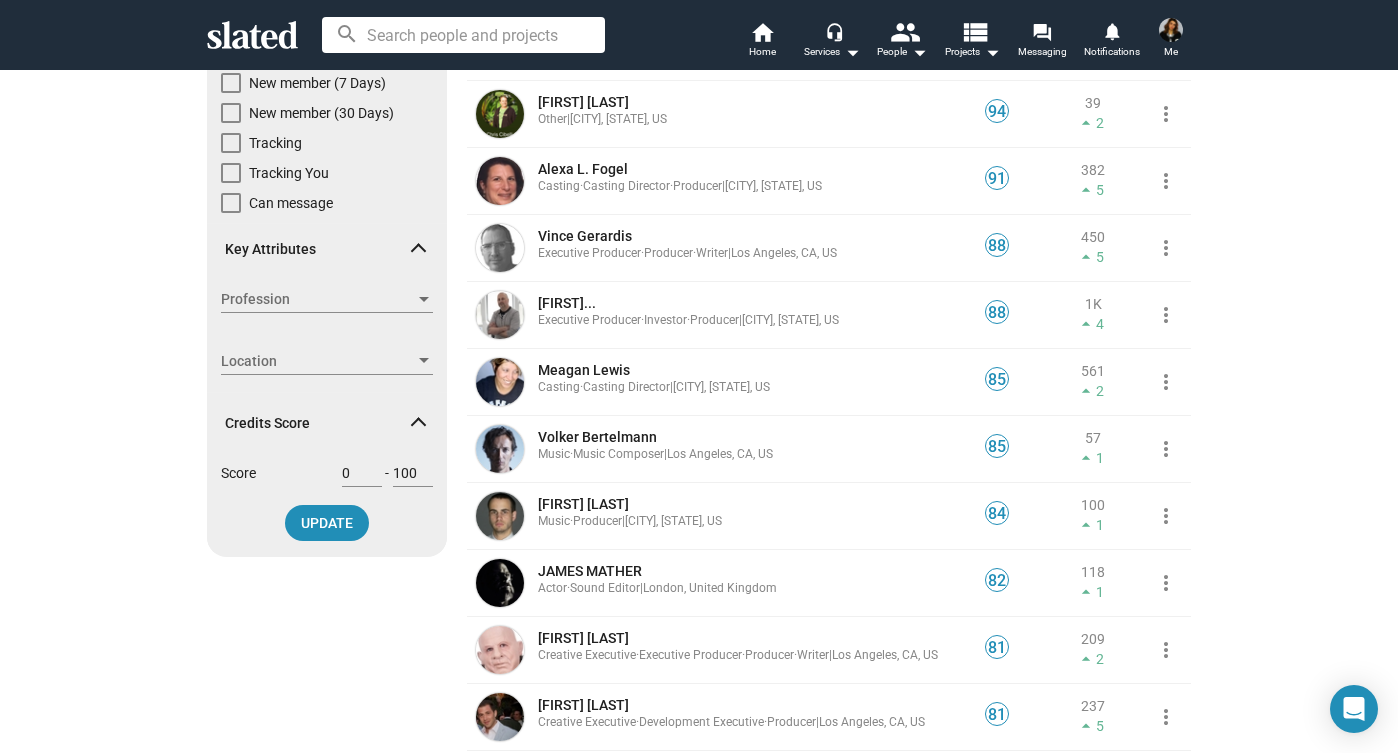 click on "Key Attributes Profession Profession Location Location" at bounding box center [327, 308] 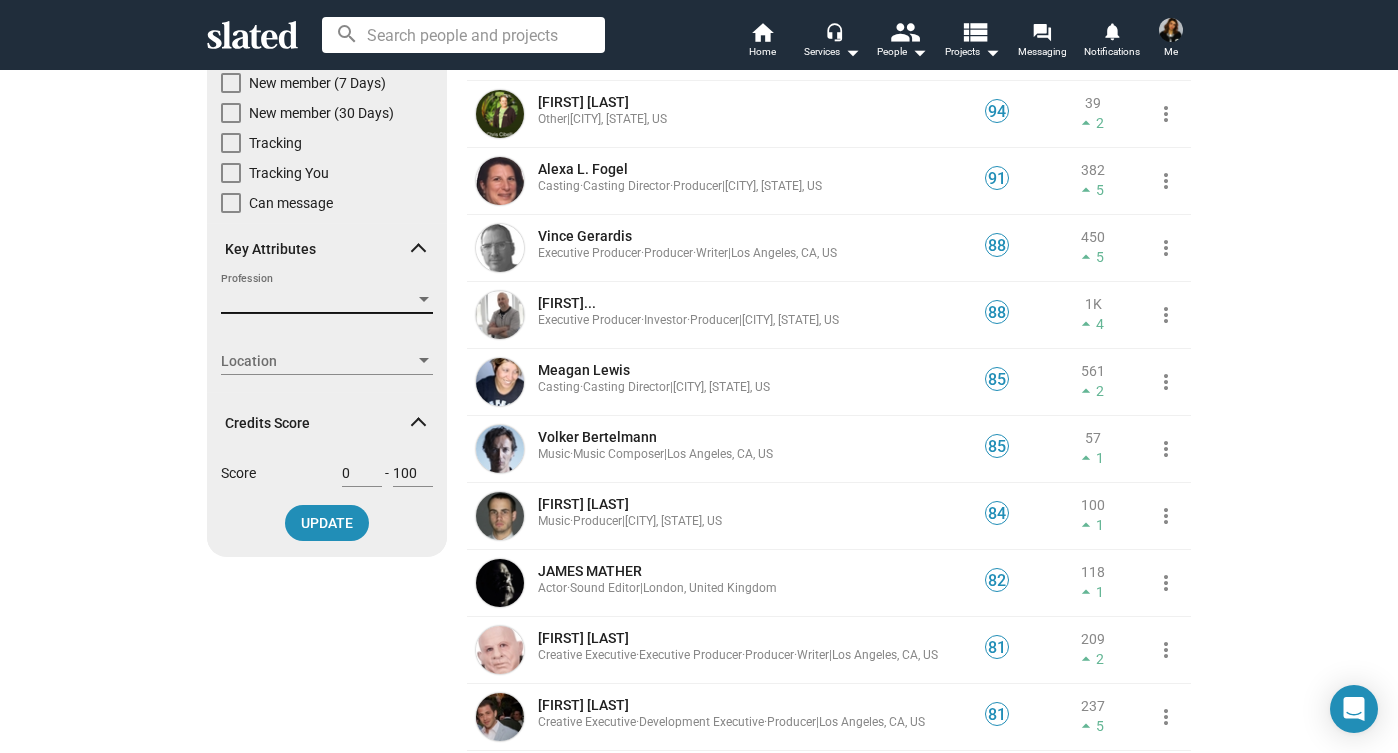 click on "Profession" at bounding box center [318, 299] 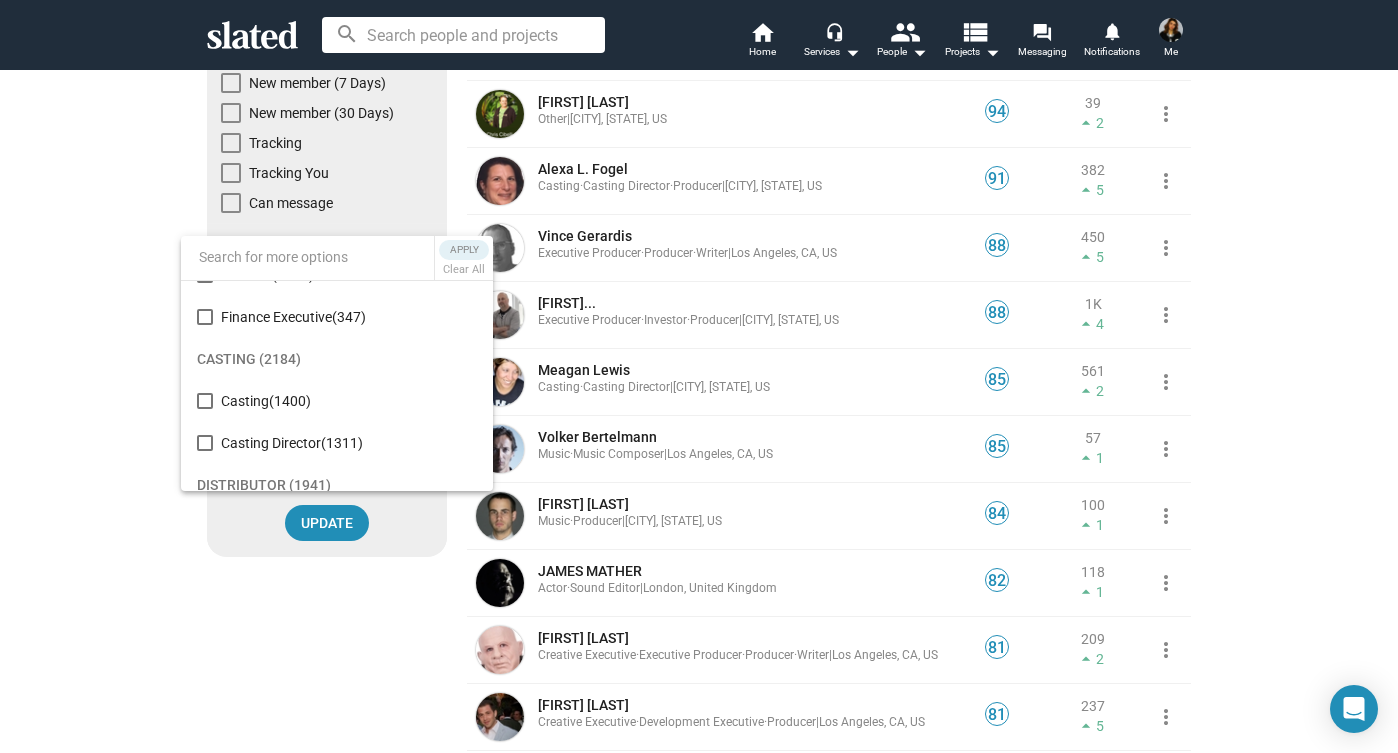 scroll, scrollTop: 2745, scrollLeft: 0, axis: vertical 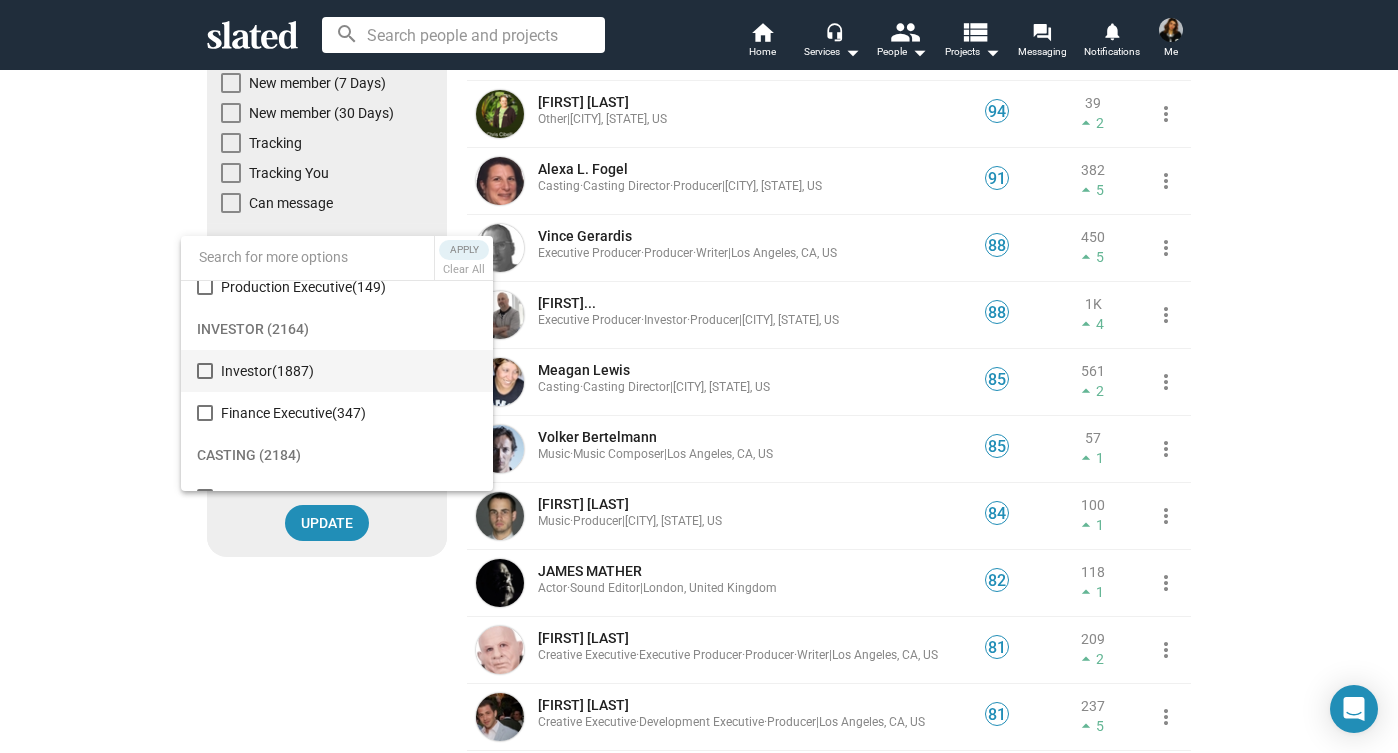 click on "Investor  (1887)" at bounding box center [349, 371] 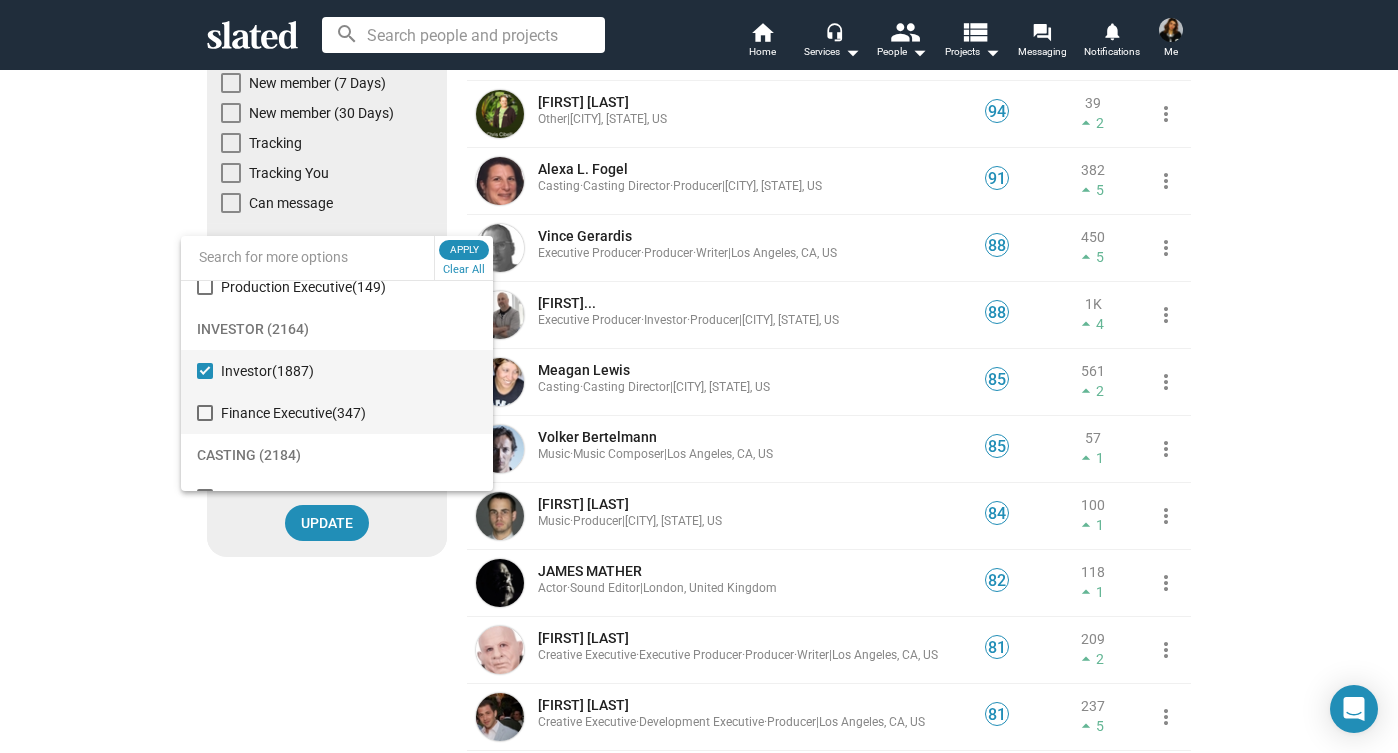 click at bounding box center [205, 413] 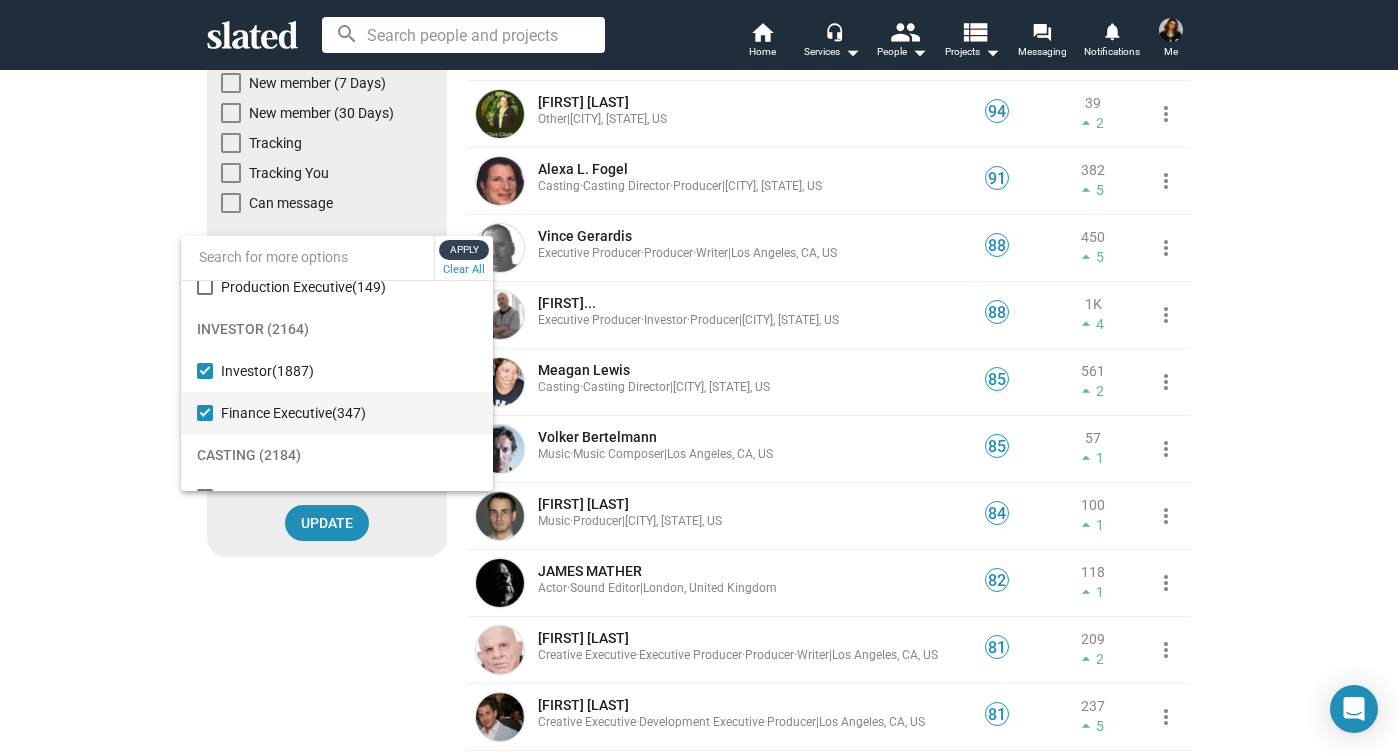 click on "Apply" at bounding box center (464, 250) 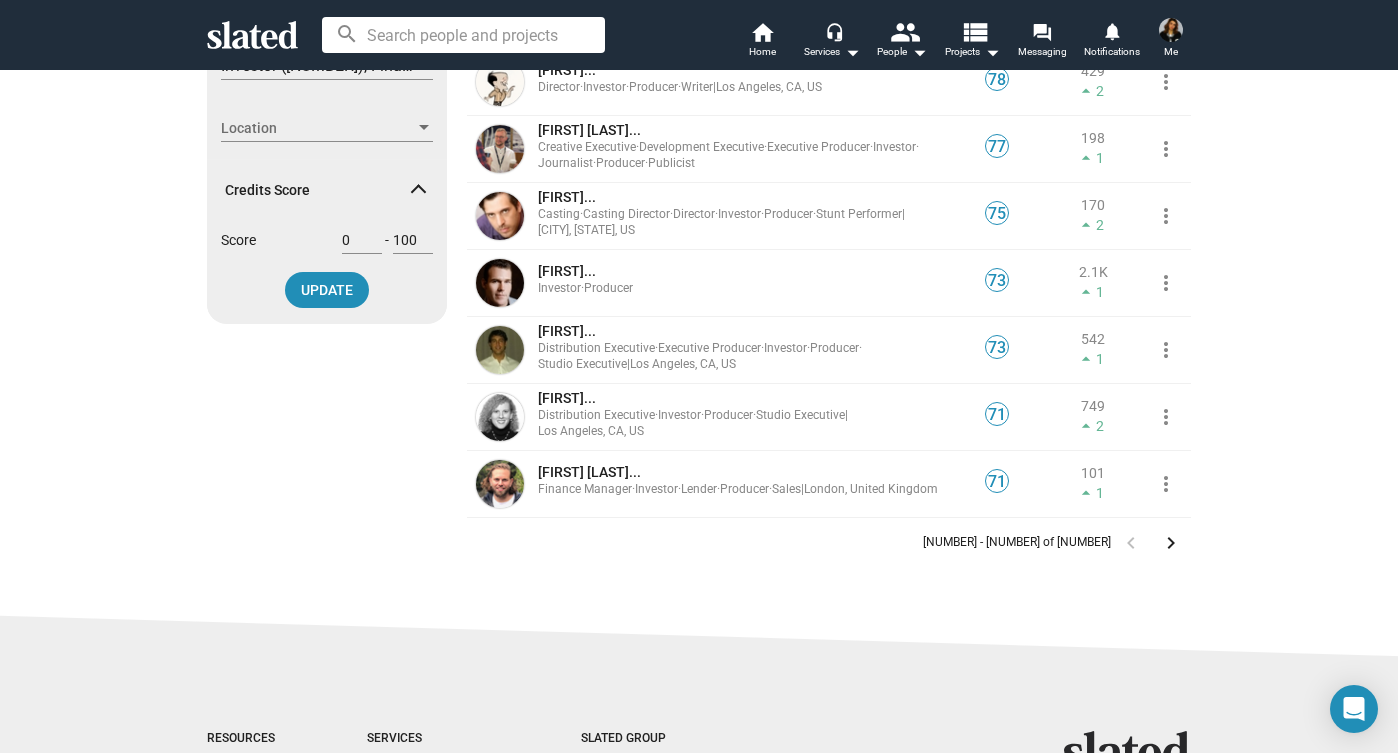 scroll, scrollTop: 506, scrollLeft: 0, axis: vertical 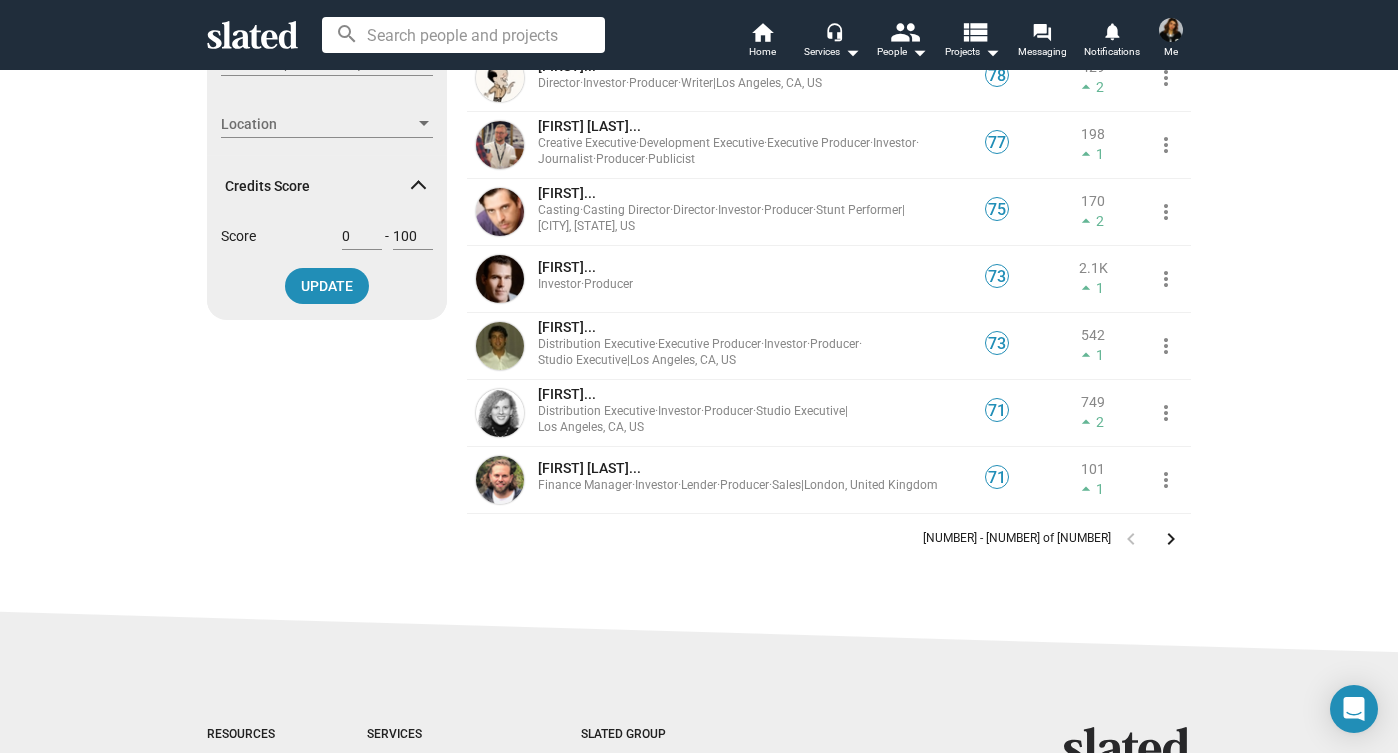 click on "keyboard_arrow_right" at bounding box center [1171, 539] 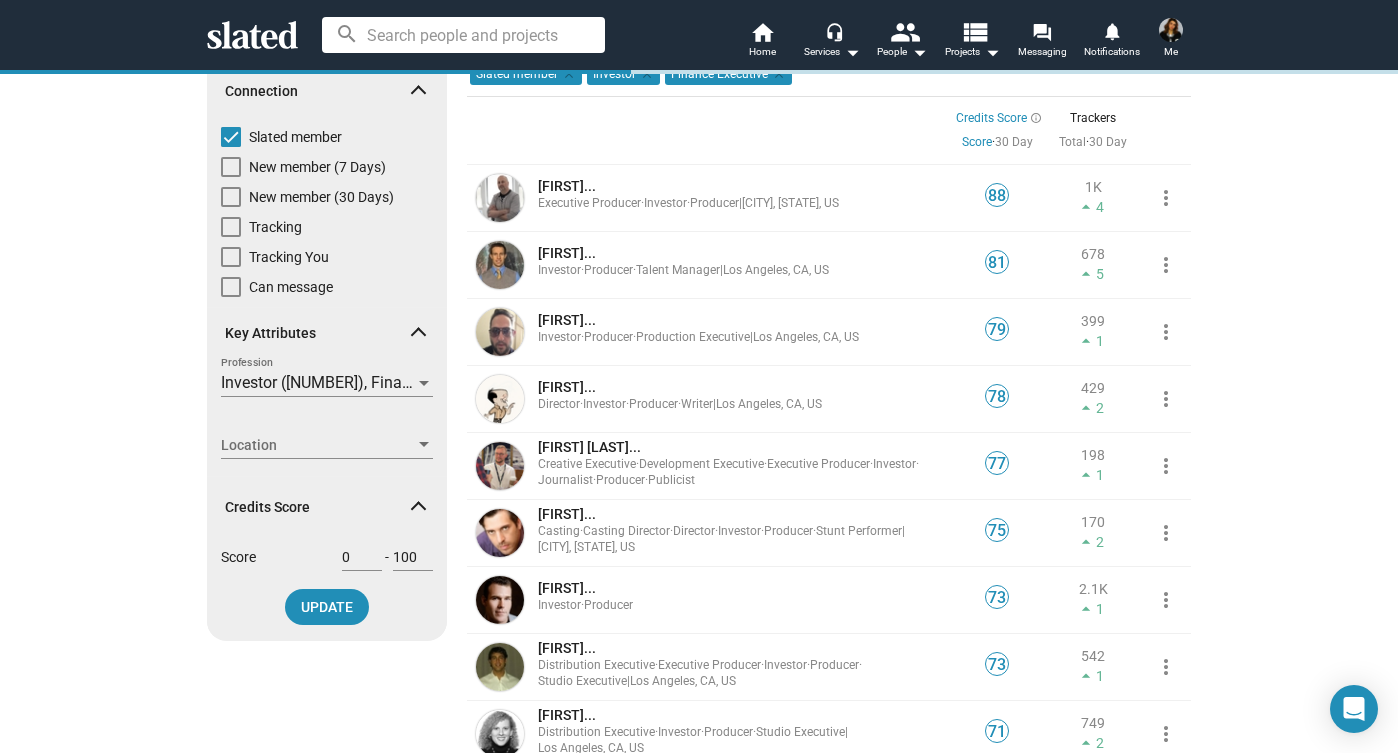 scroll, scrollTop: 0, scrollLeft: 0, axis: both 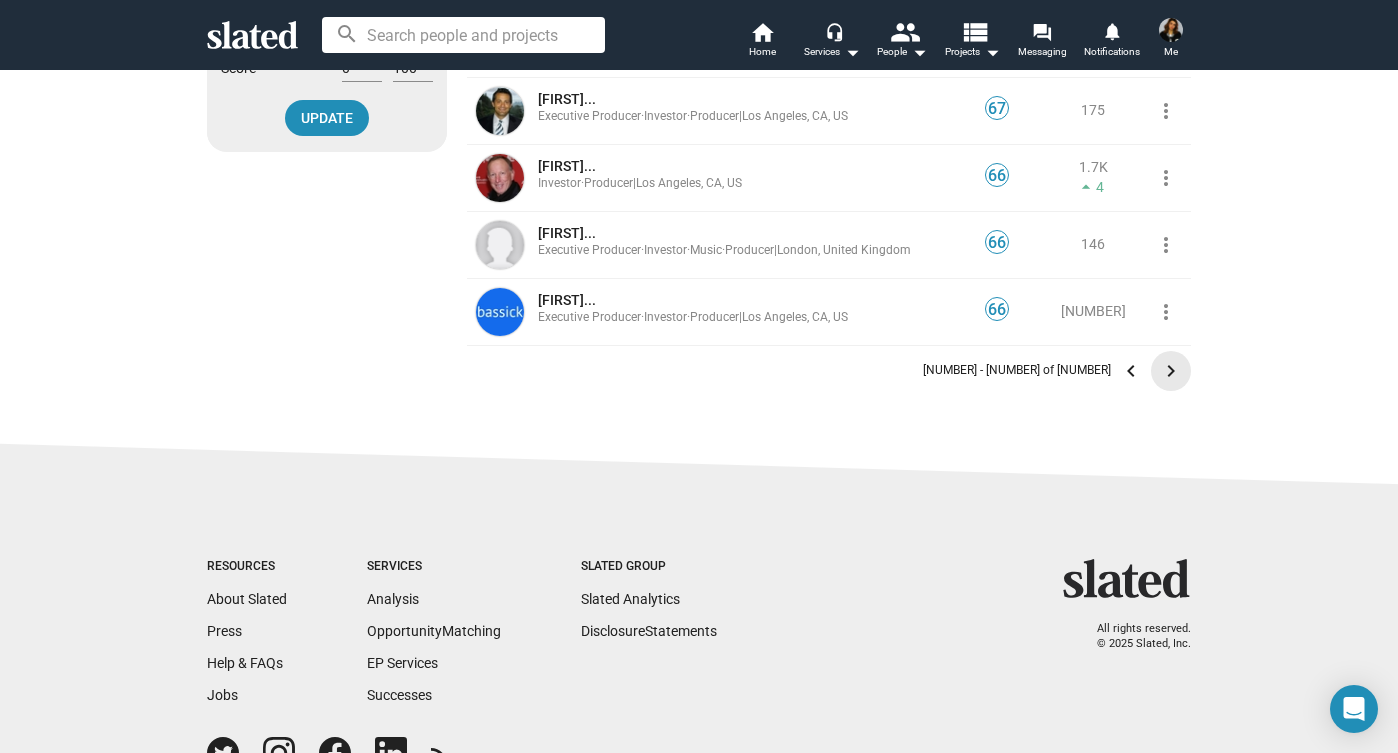 click on "keyboard_arrow_right" at bounding box center [1171, 371] 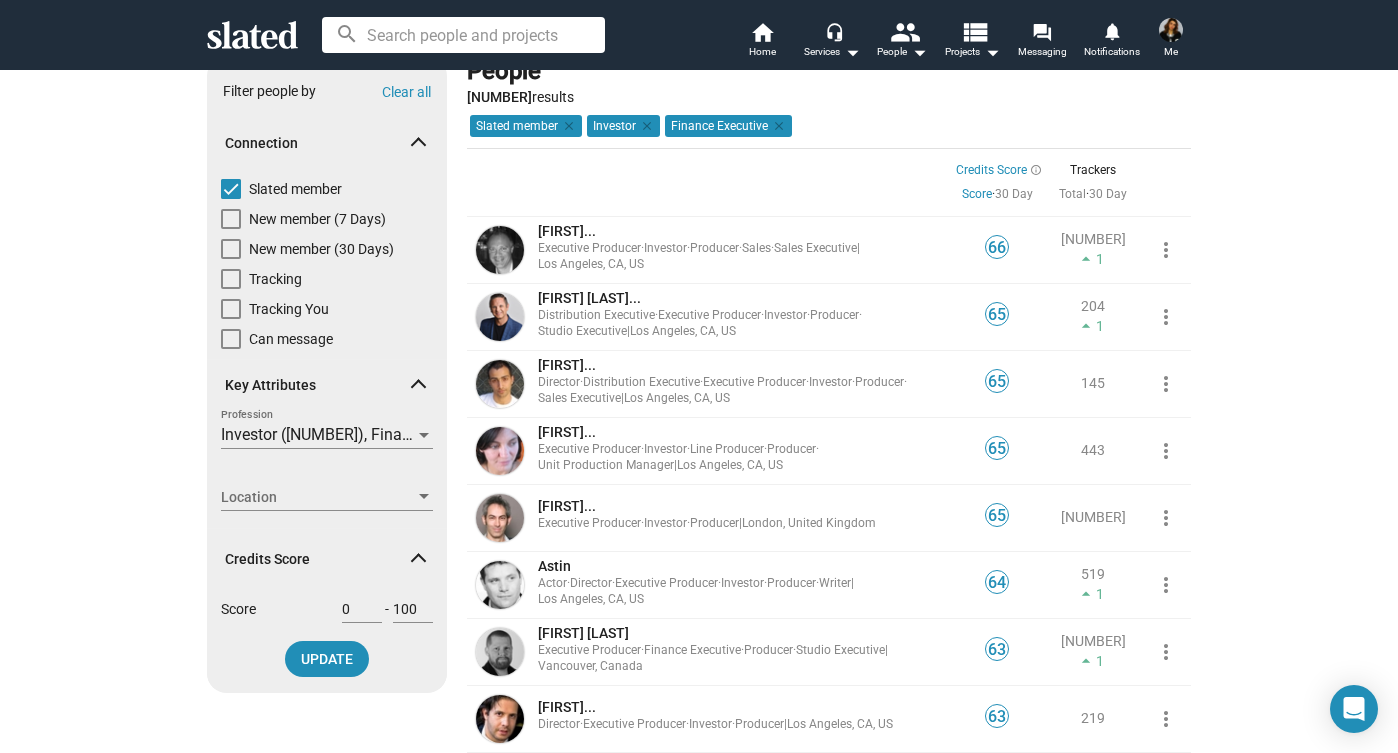 scroll, scrollTop: 169, scrollLeft: 0, axis: vertical 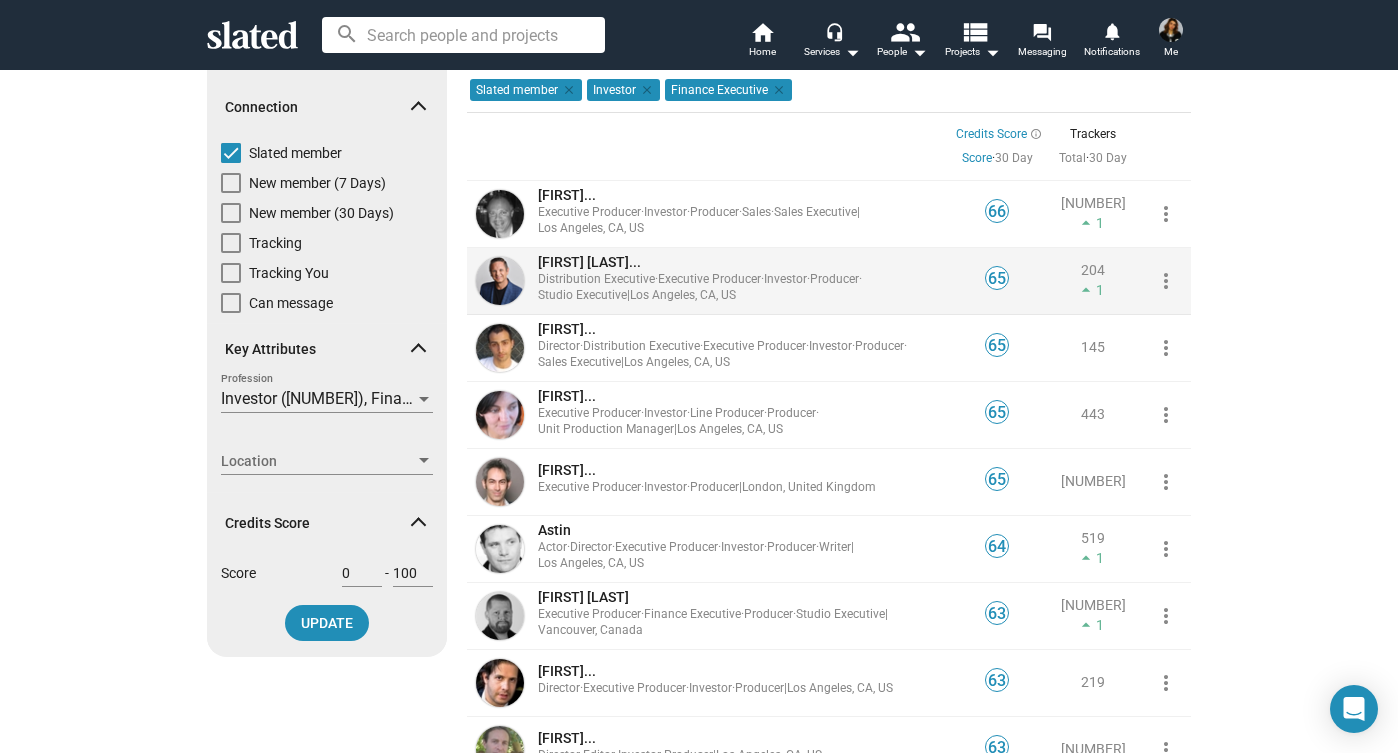 click on "John C. H..." at bounding box center [589, 262] 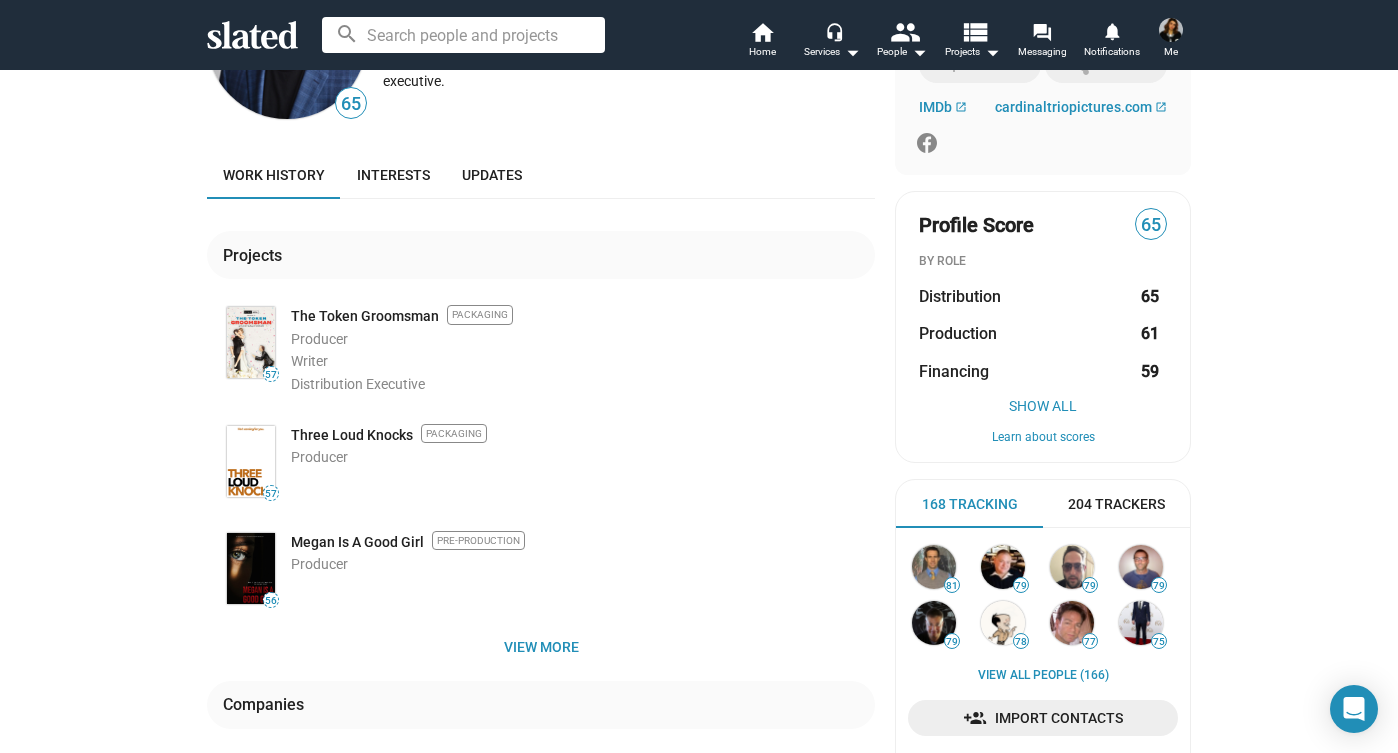 scroll, scrollTop: 0, scrollLeft: 0, axis: both 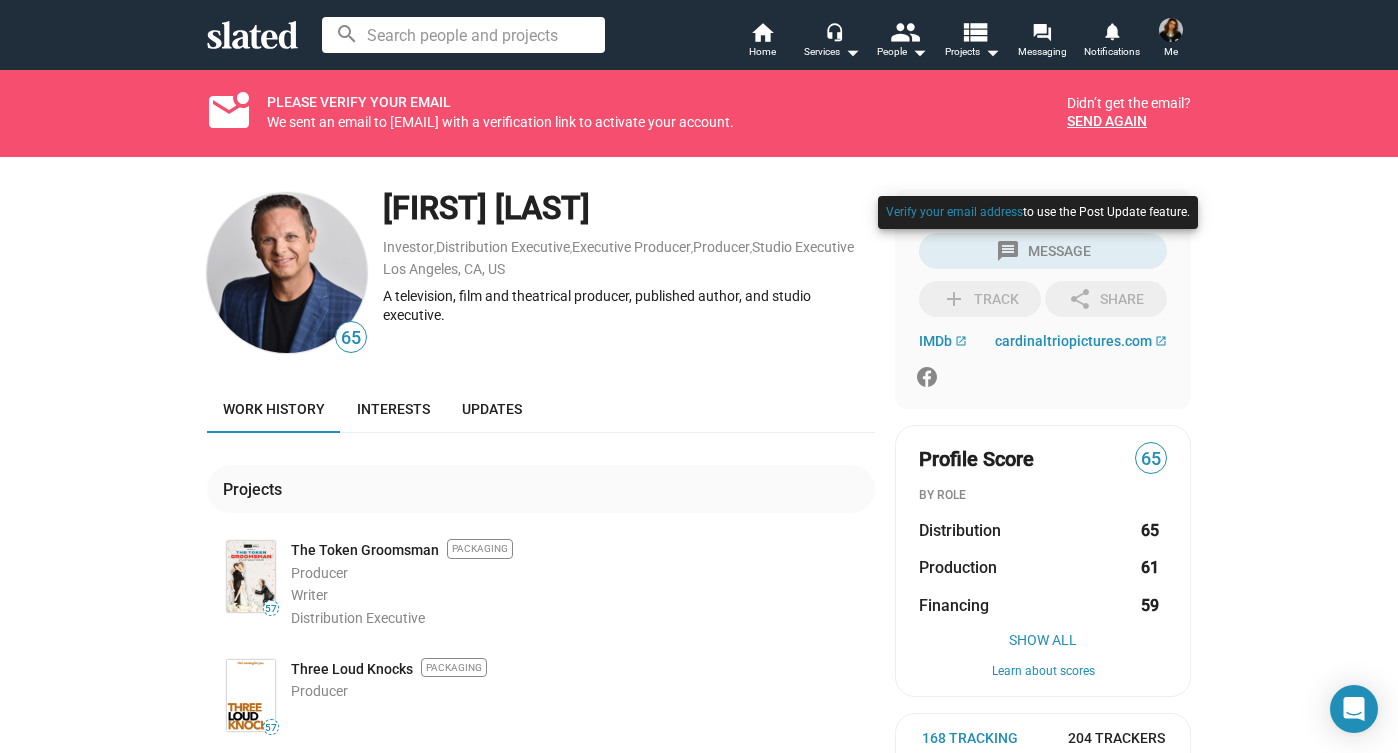 click at bounding box center [1038, 232] 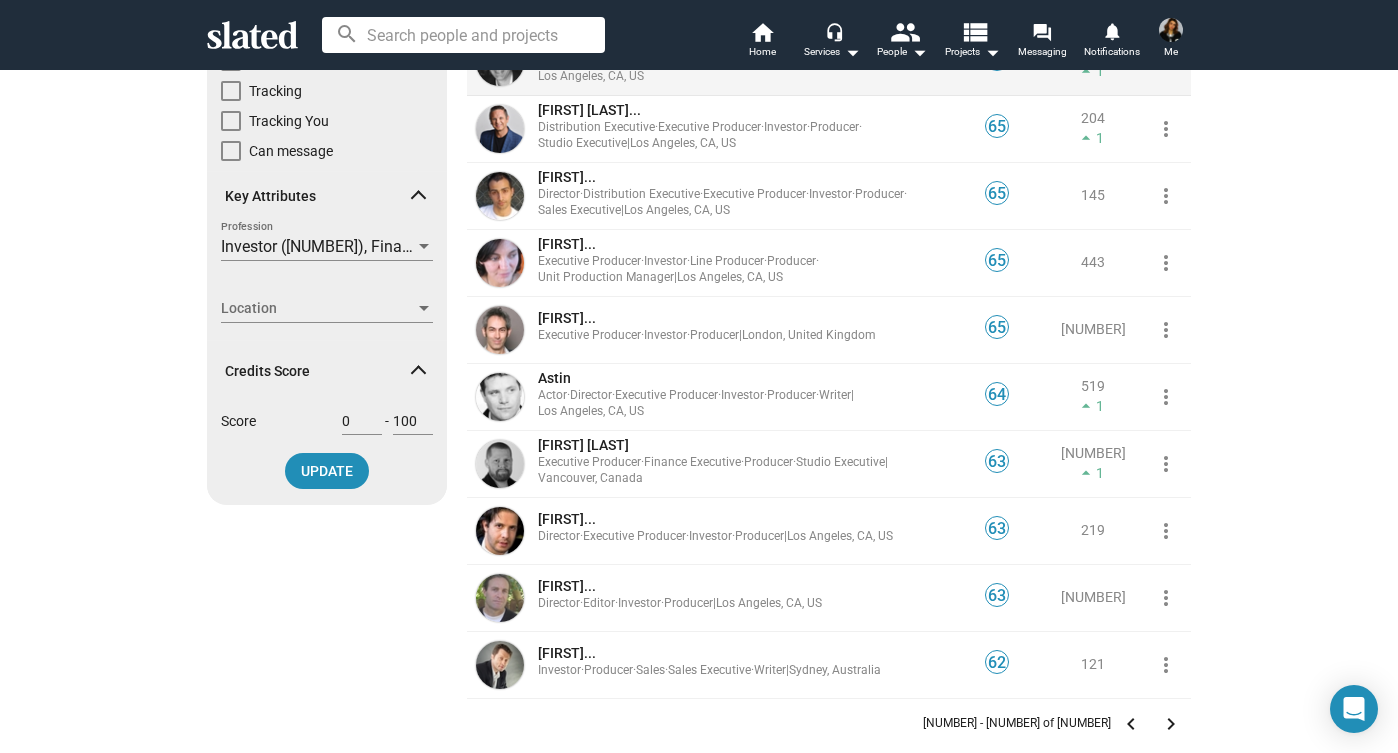 scroll, scrollTop: 244, scrollLeft: 0, axis: vertical 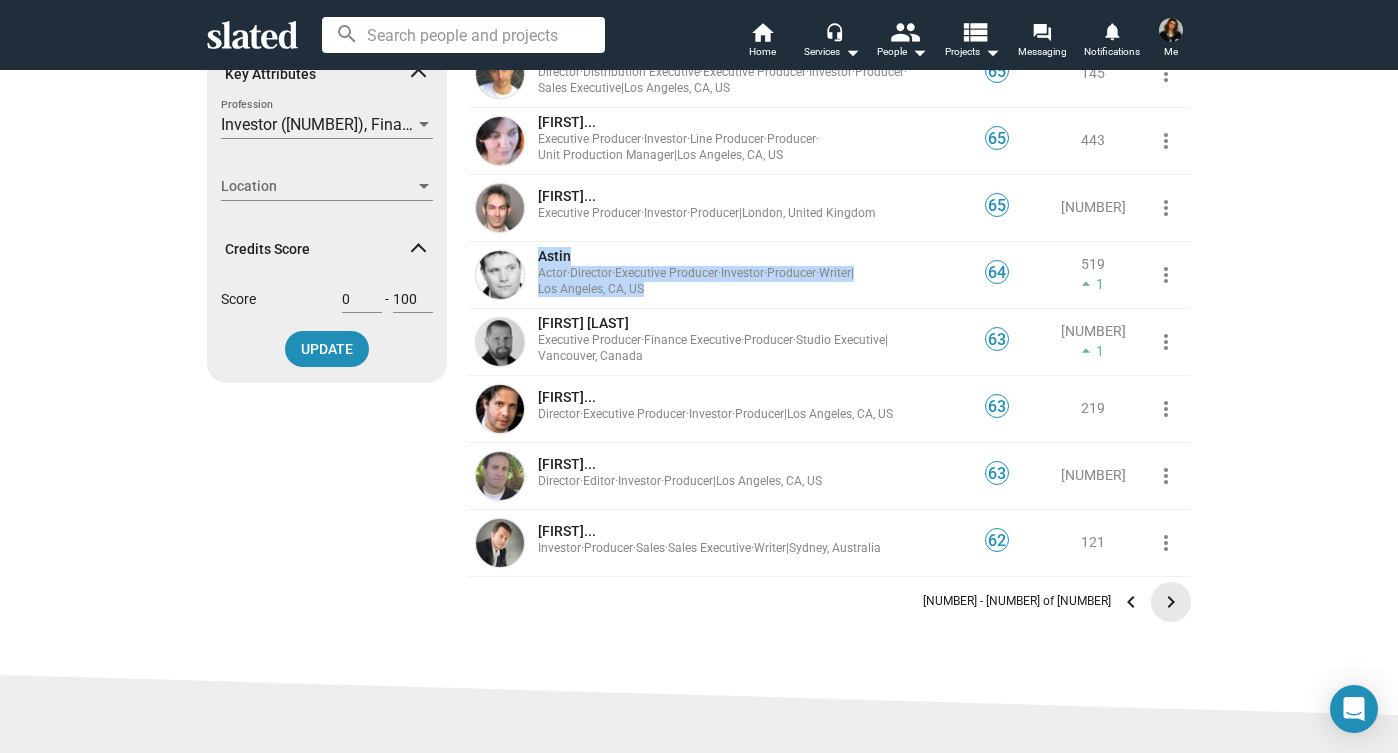 click on "keyboard_arrow_right" at bounding box center [1171, 602] 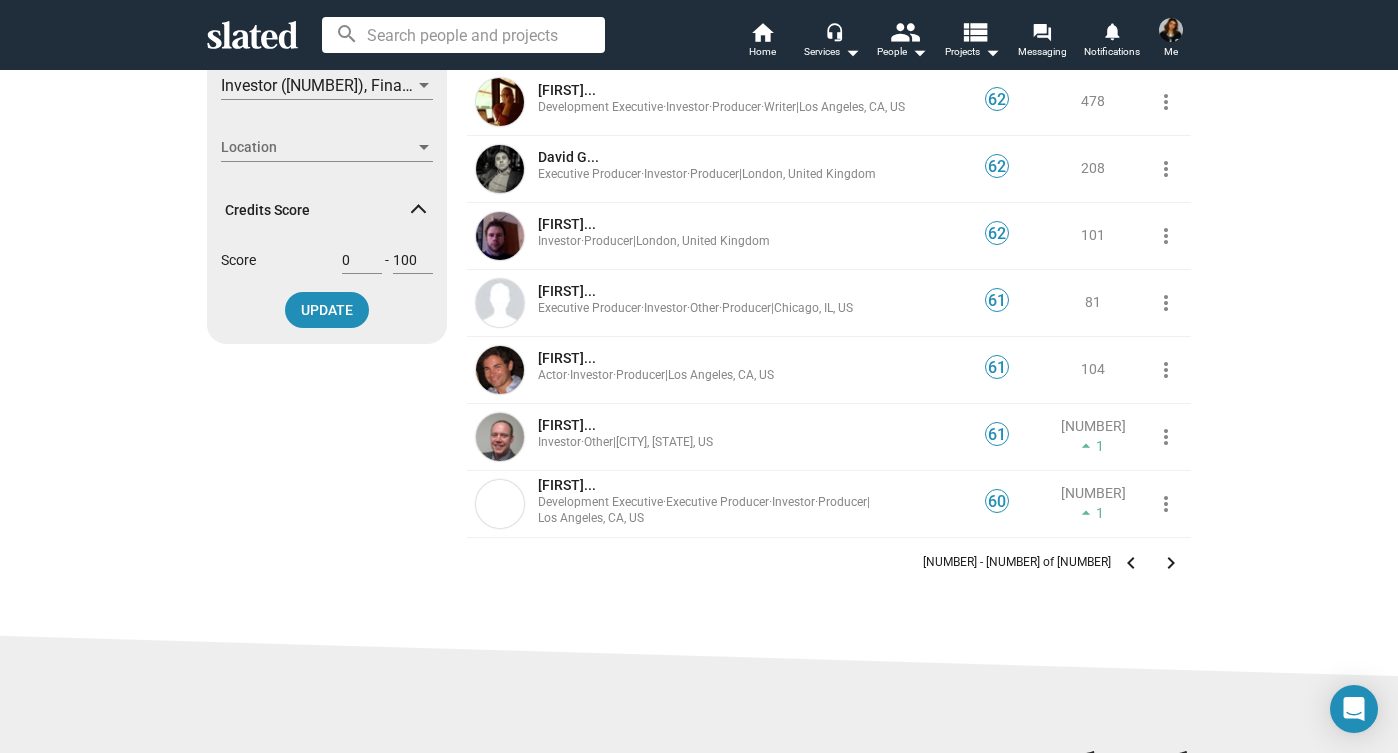 scroll, scrollTop: 420, scrollLeft: 0, axis: vertical 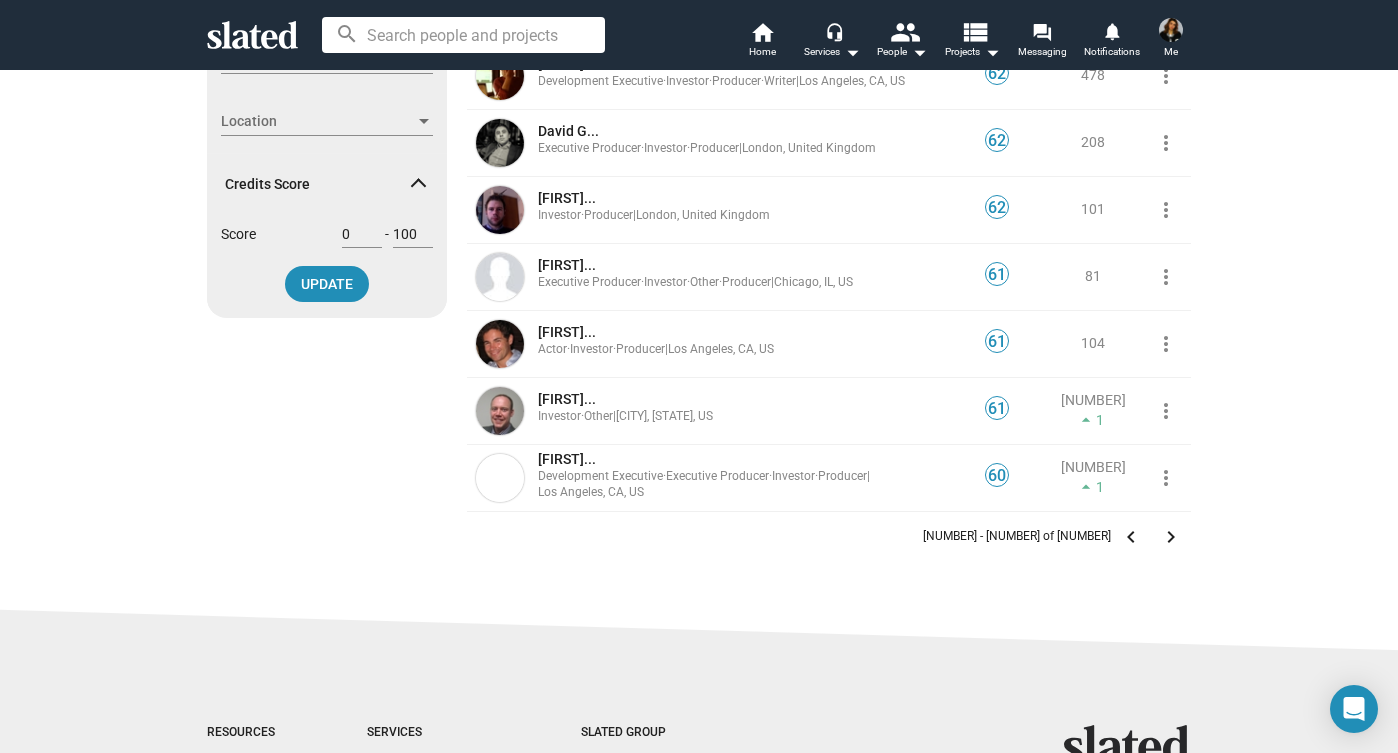 click on "keyboard_arrow_left" at bounding box center [1131, 537] 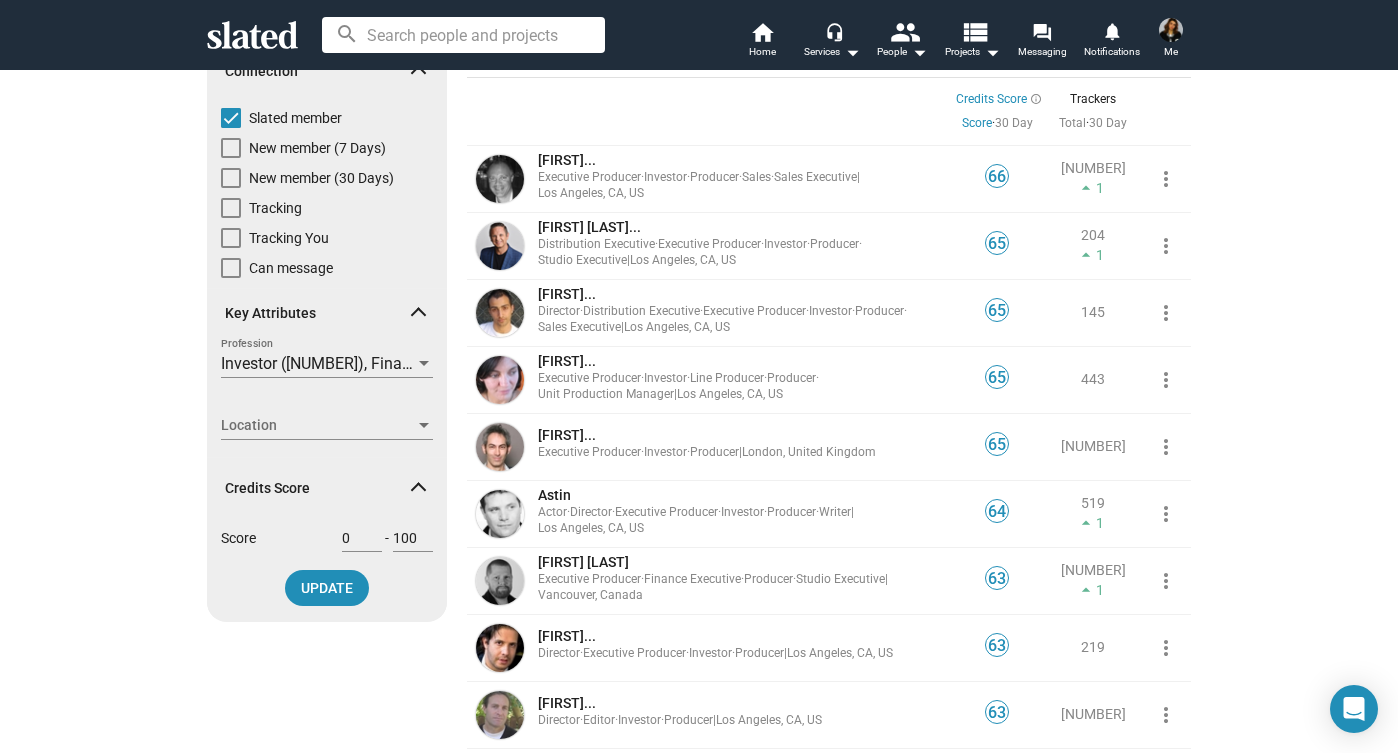scroll, scrollTop: 149, scrollLeft: 0, axis: vertical 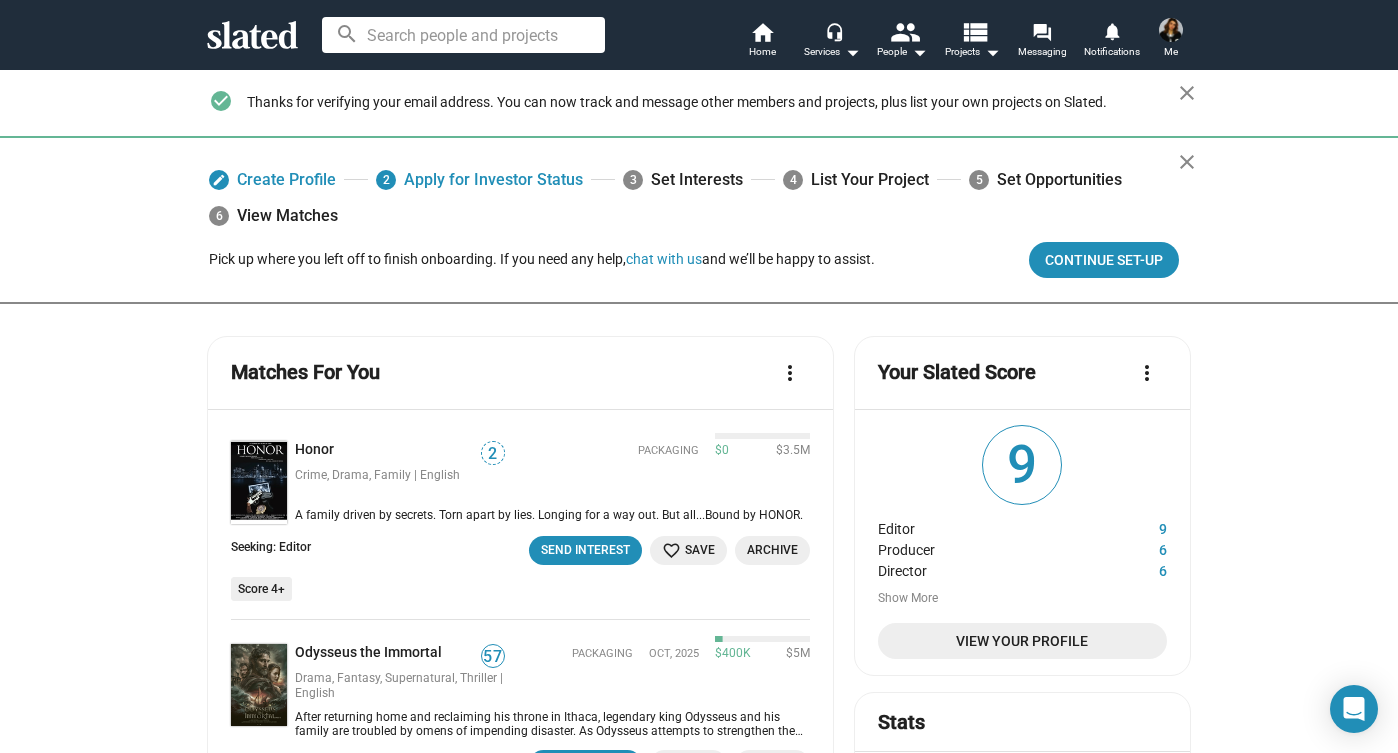 click on "edit  Create Profile  2  Apply for Investor Status  3  Set Interests  4  List Your Project  5  Set Opportunities  6  View Matches   Pick up where you left off to finish onboarding. If you need any help,  chat with us  and we’ll be happy to assist.  Continue Set-up" at bounding box center [694, 220] 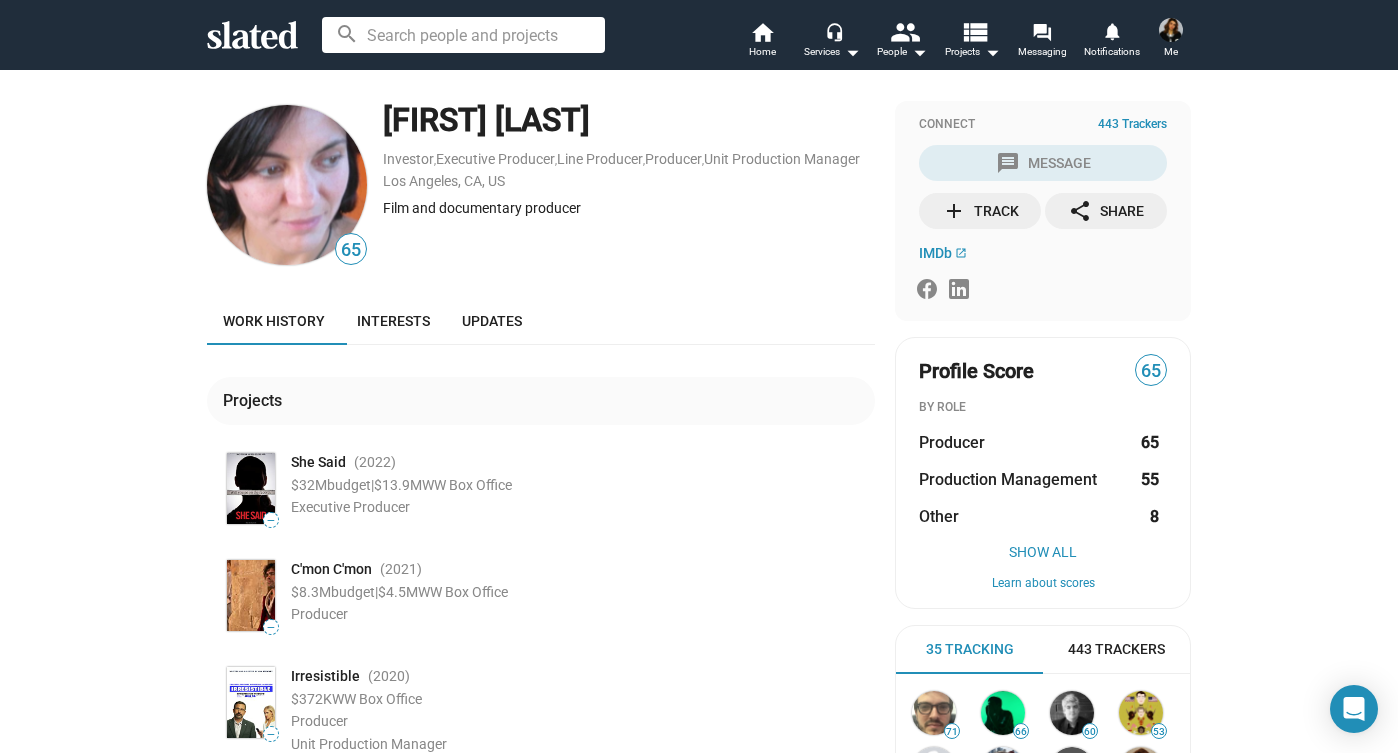 scroll, scrollTop: 0, scrollLeft: 0, axis: both 